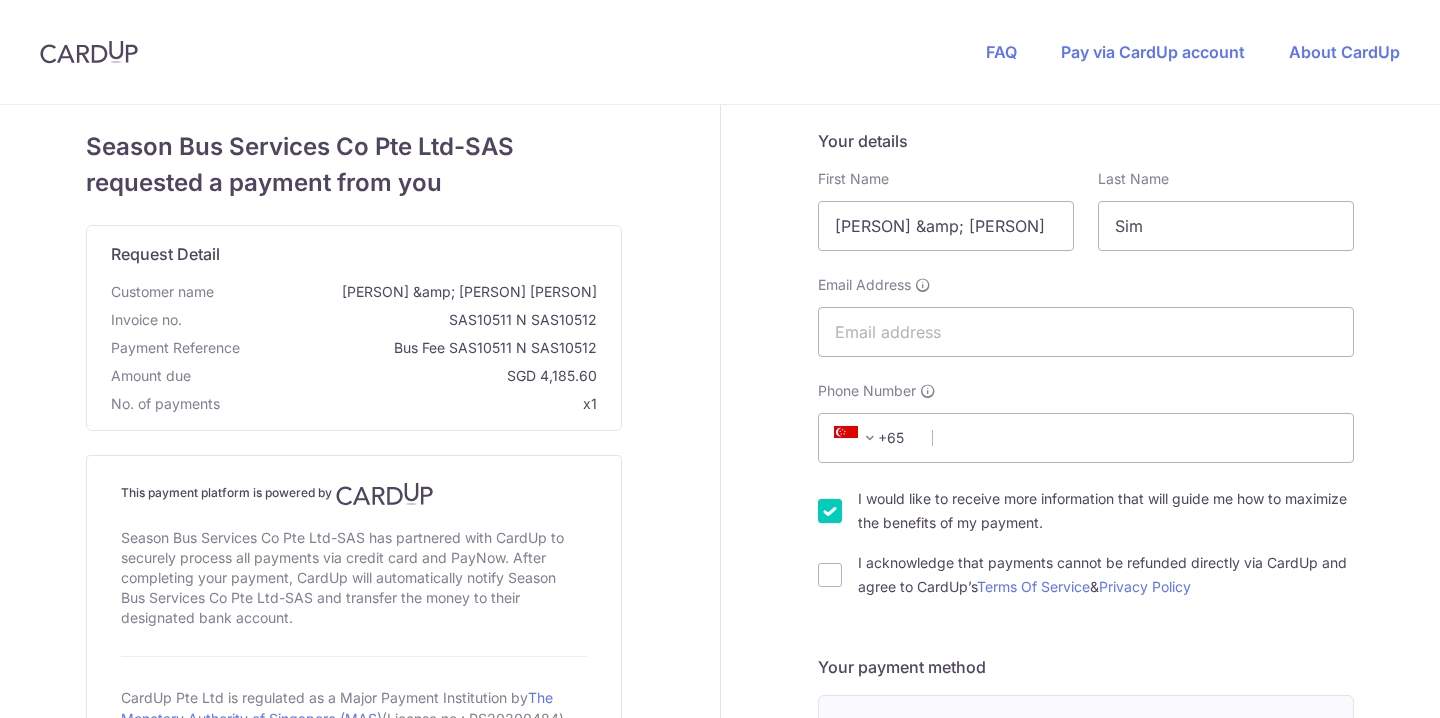 scroll, scrollTop: 0, scrollLeft: 0, axis: both 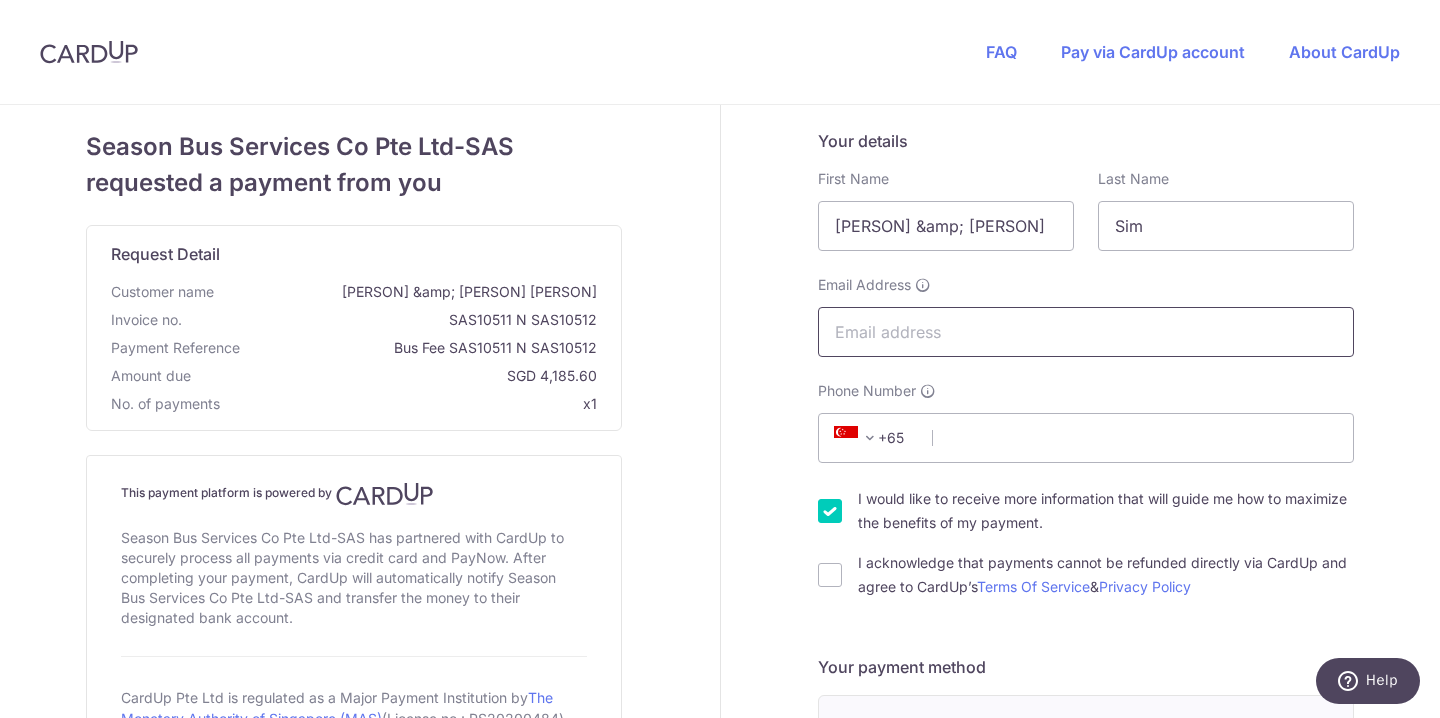 click on "Email Address" at bounding box center [1086, 332] 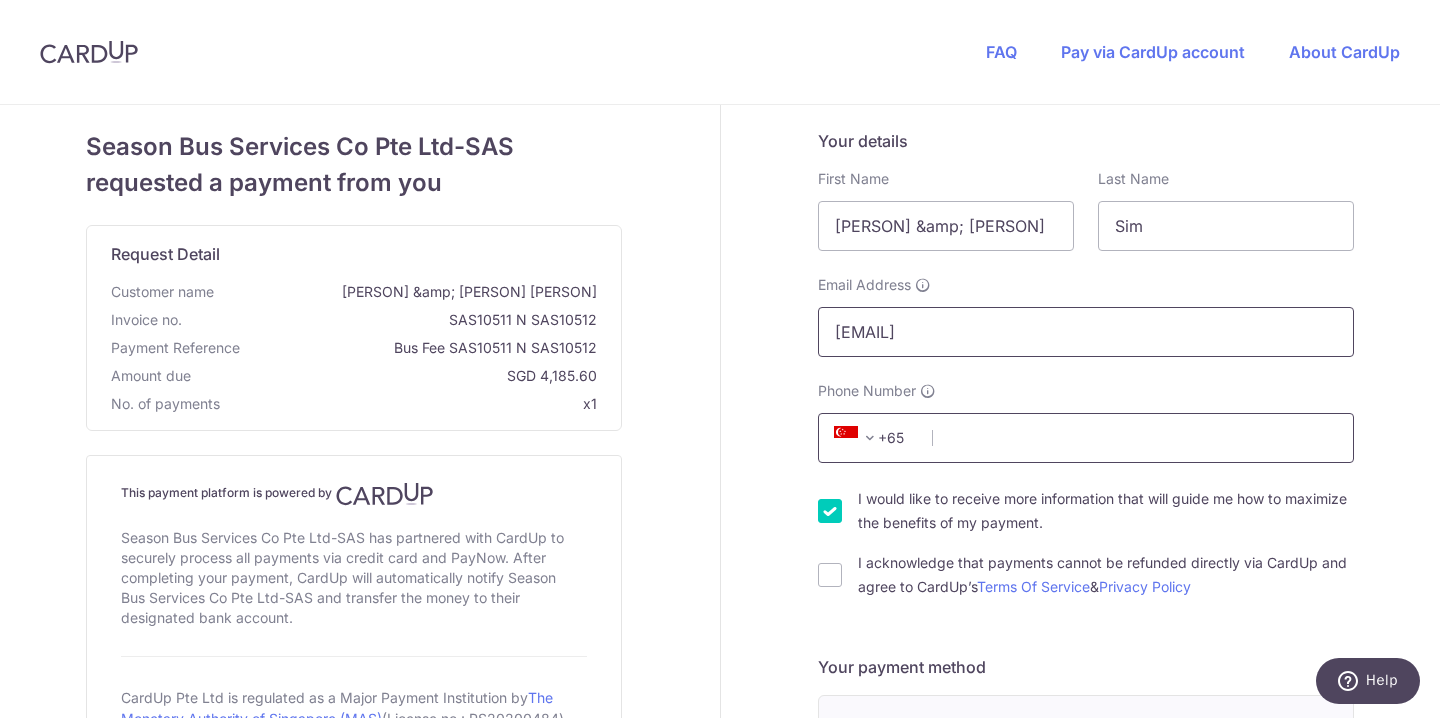 type on "[EMAIL]" 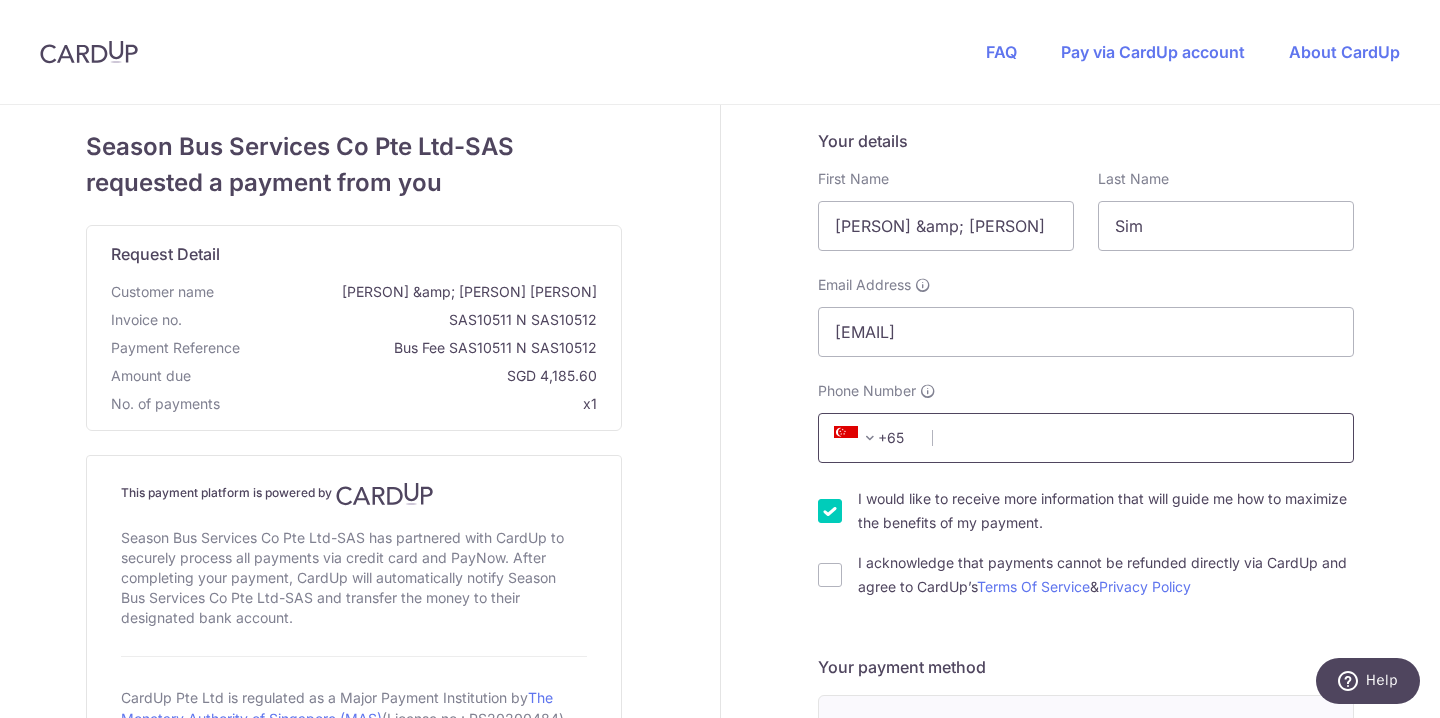 click on "Phone Number" at bounding box center (1086, 438) 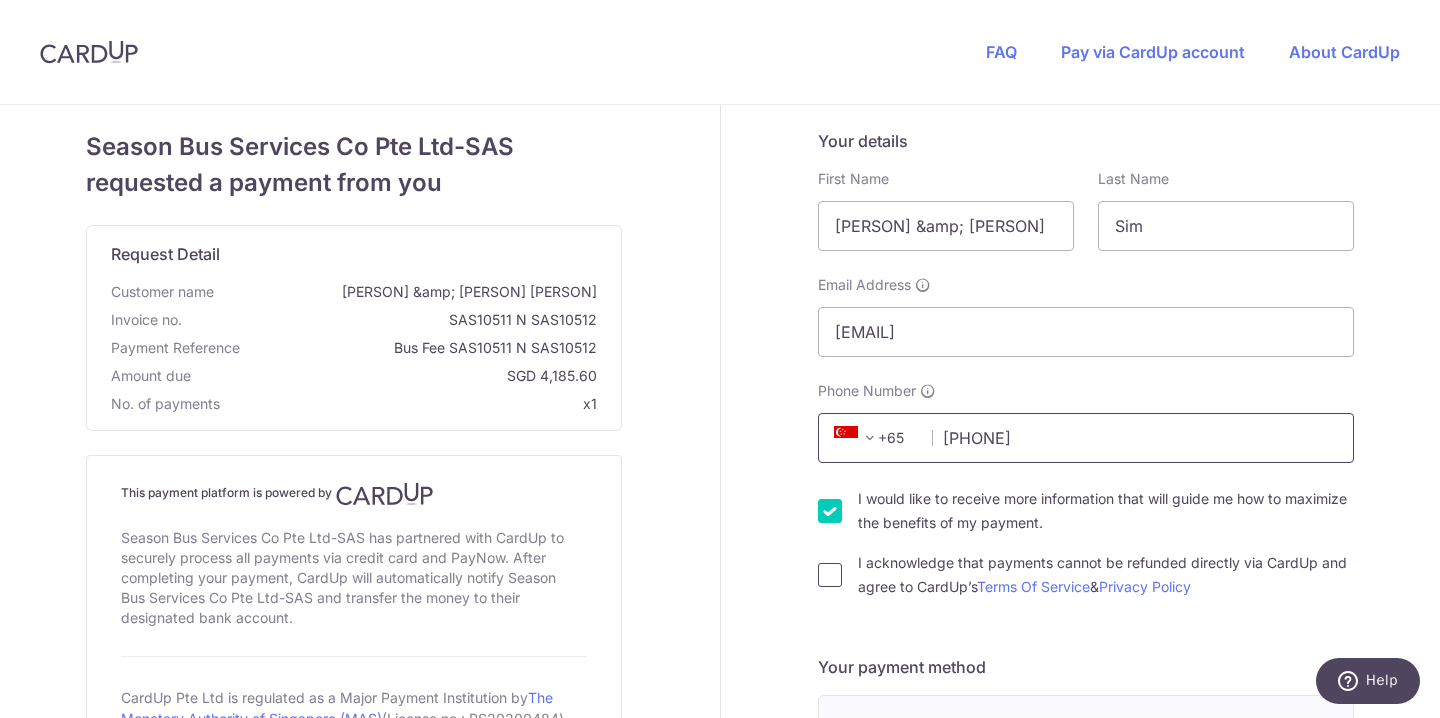 type on "[PHONE]" 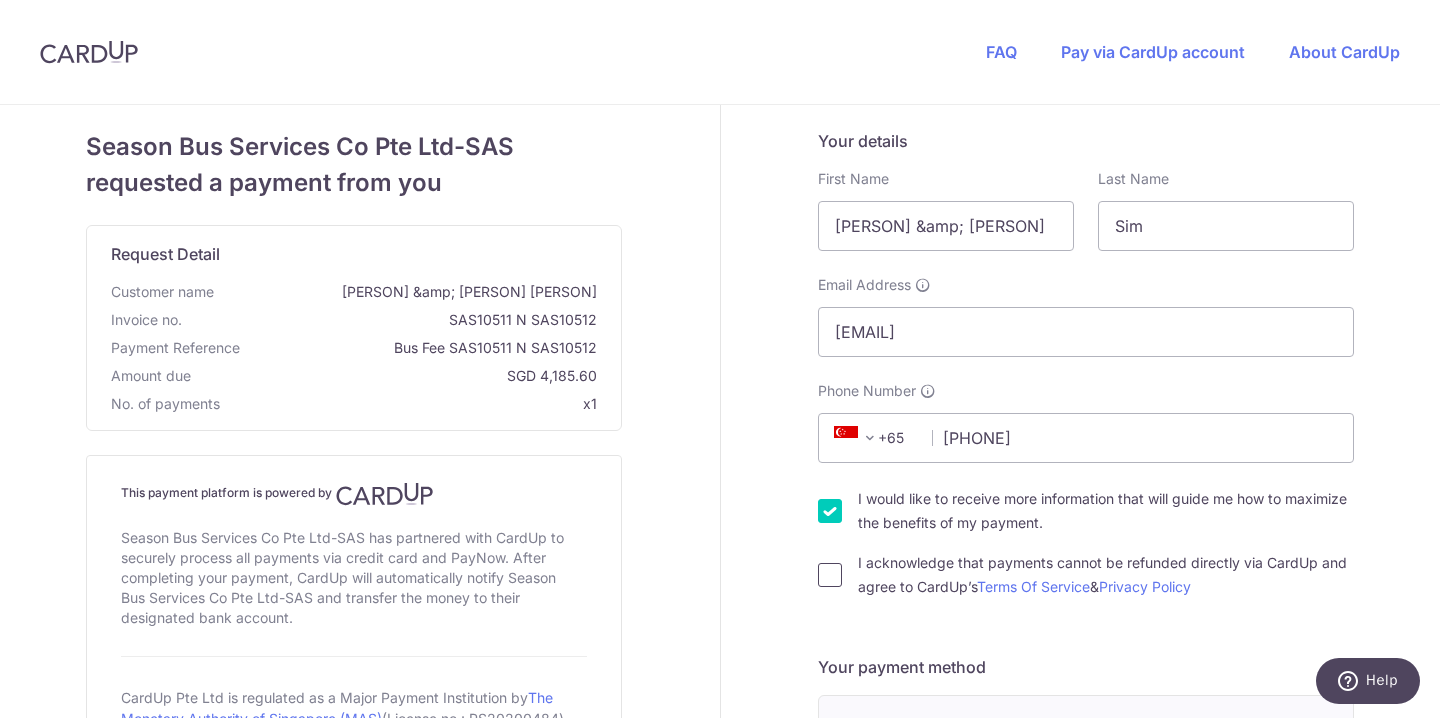 click on "I acknowledge that payments cannot be refunded directly via CardUp and agree to CardUp’s
Terms Of Service  &
Privacy Policy" at bounding box center [830, 575] 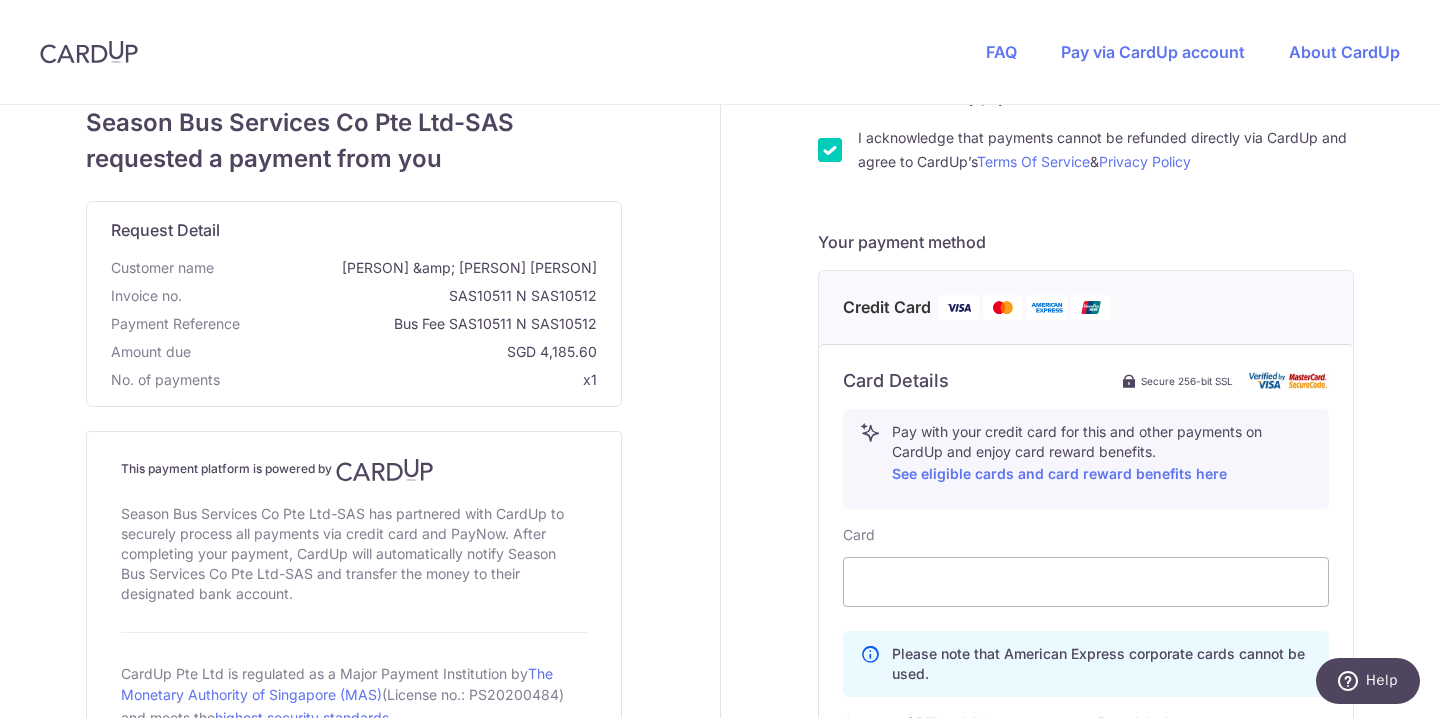 scroll, scrollTop: 427, scrollLeft: 0, axis: vertical 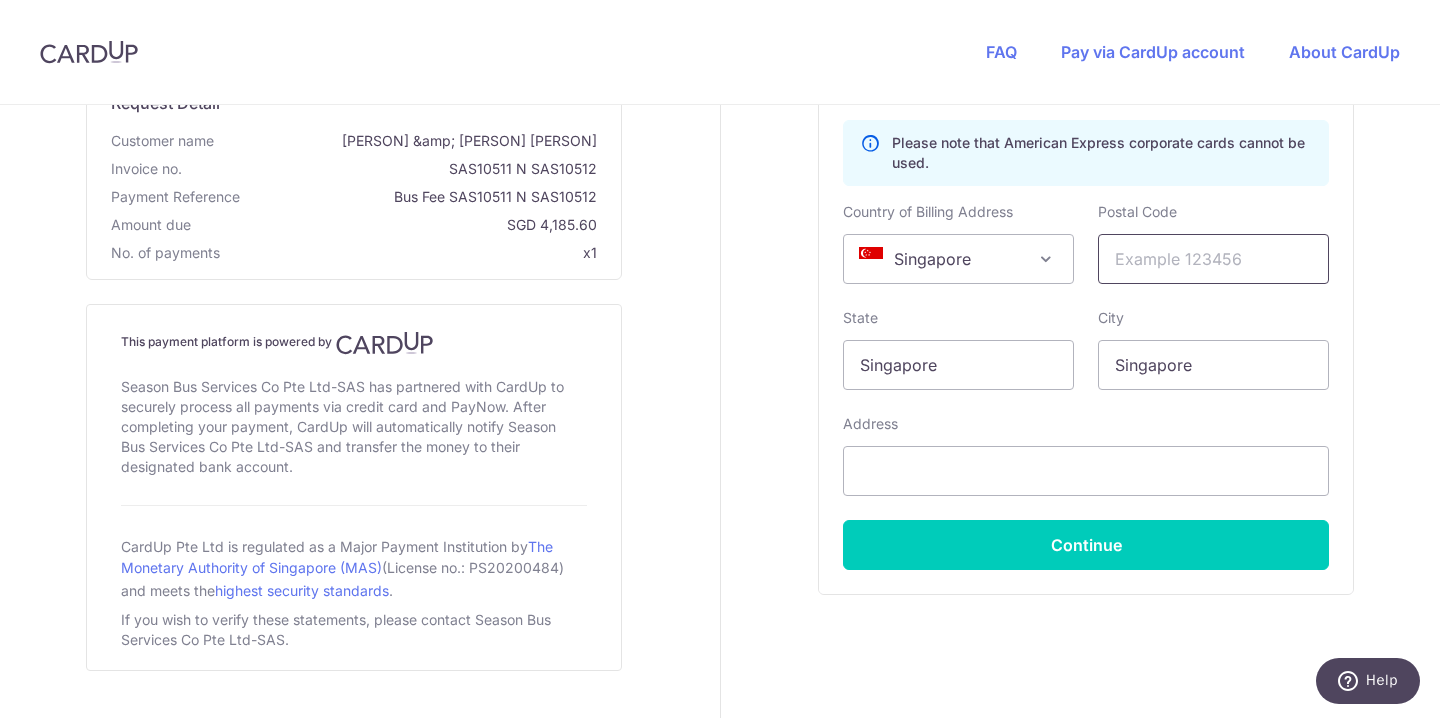 click at bounding box center (1213, 259) 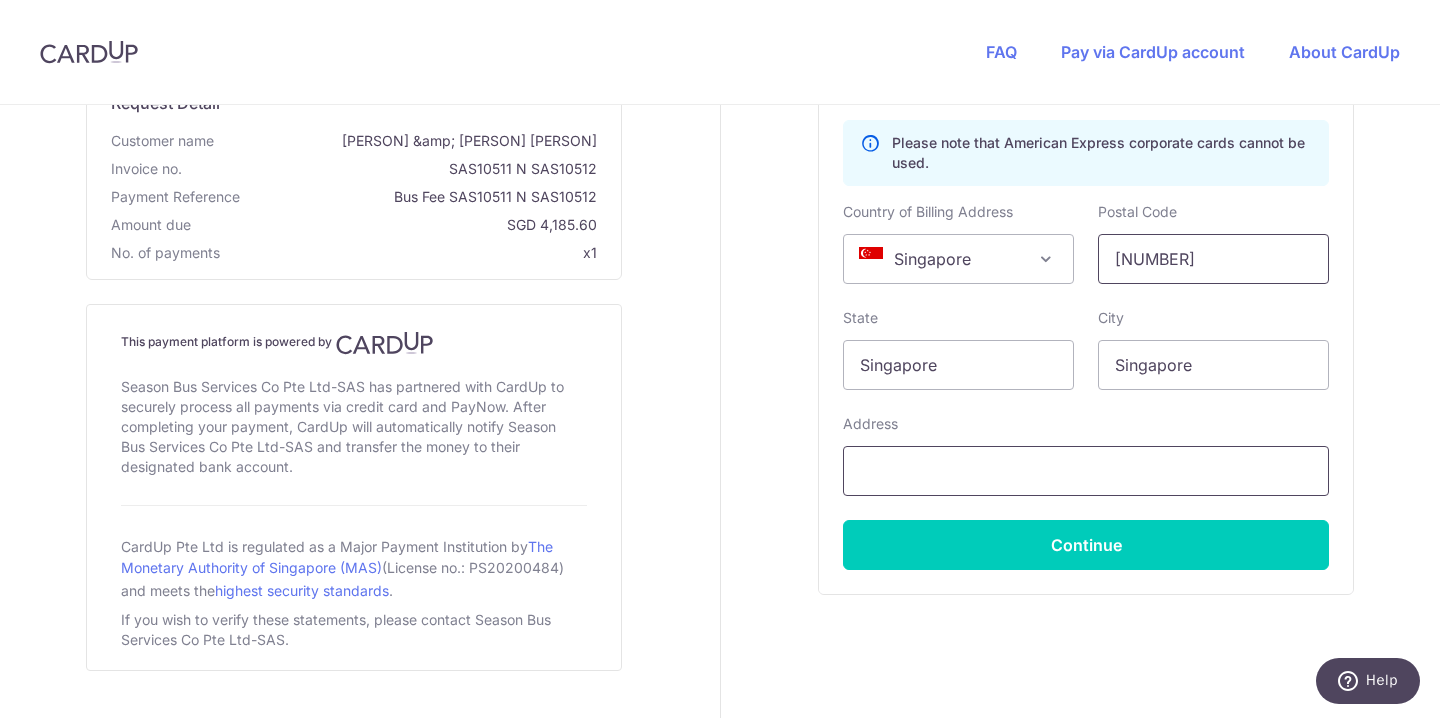 type on "[NUMBER]" 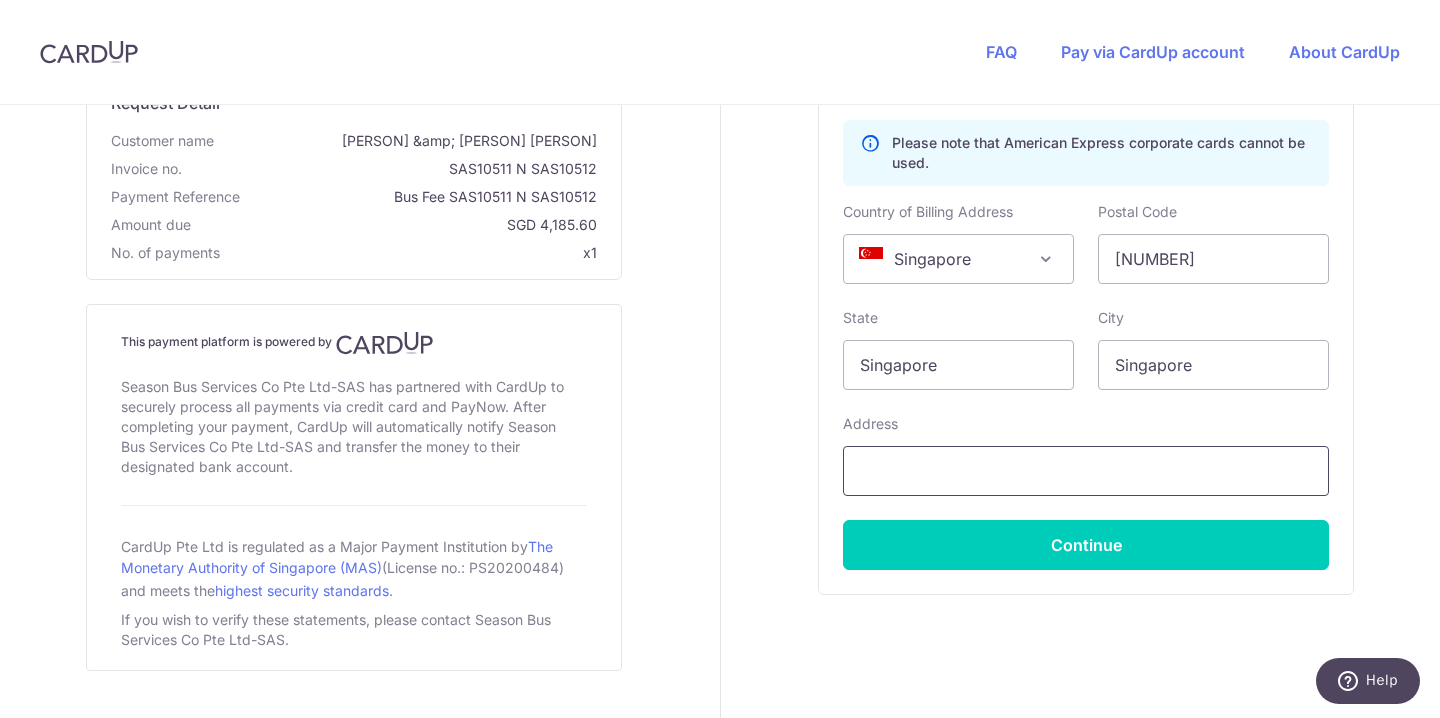 click at bounding box center (1086, 471) 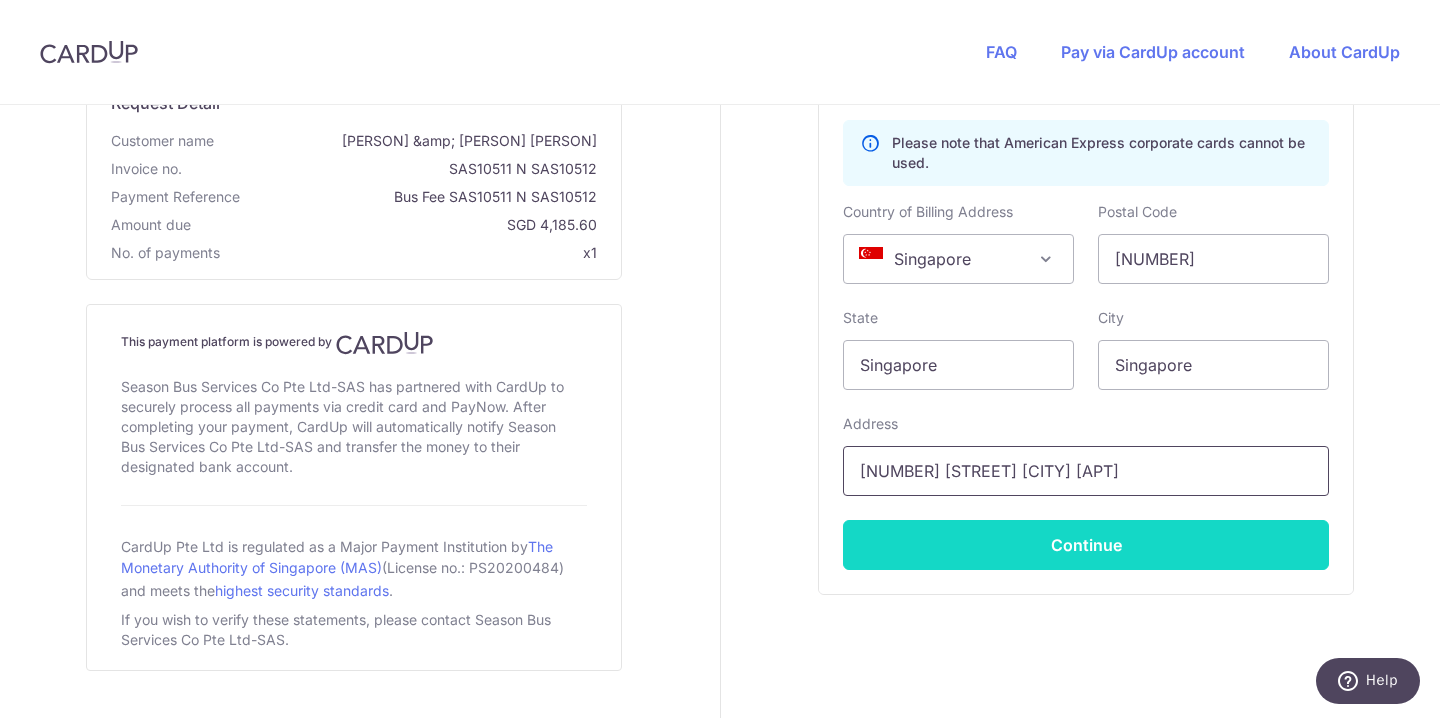 type on "[NUMBER] [STREET] [CITY] [APT]" 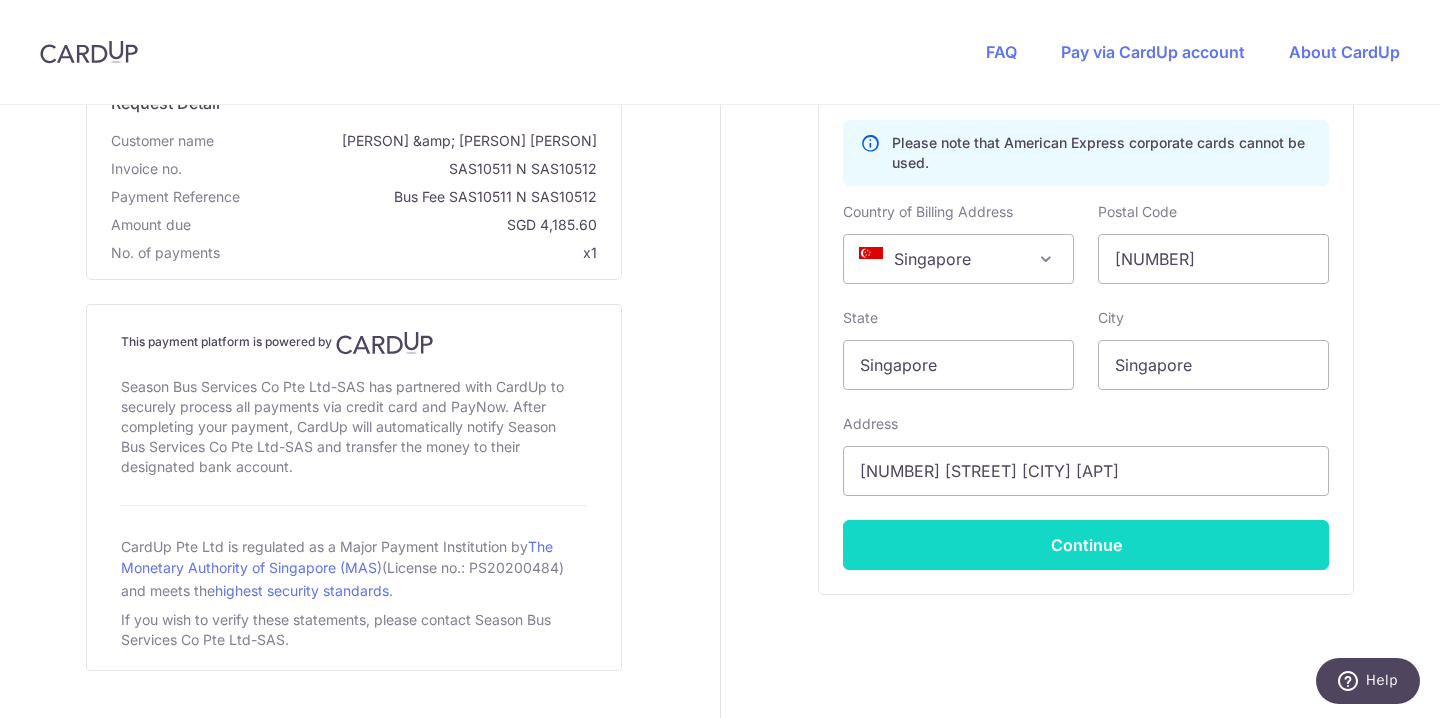 click on "Continue" at bounding box center [1086, 545] 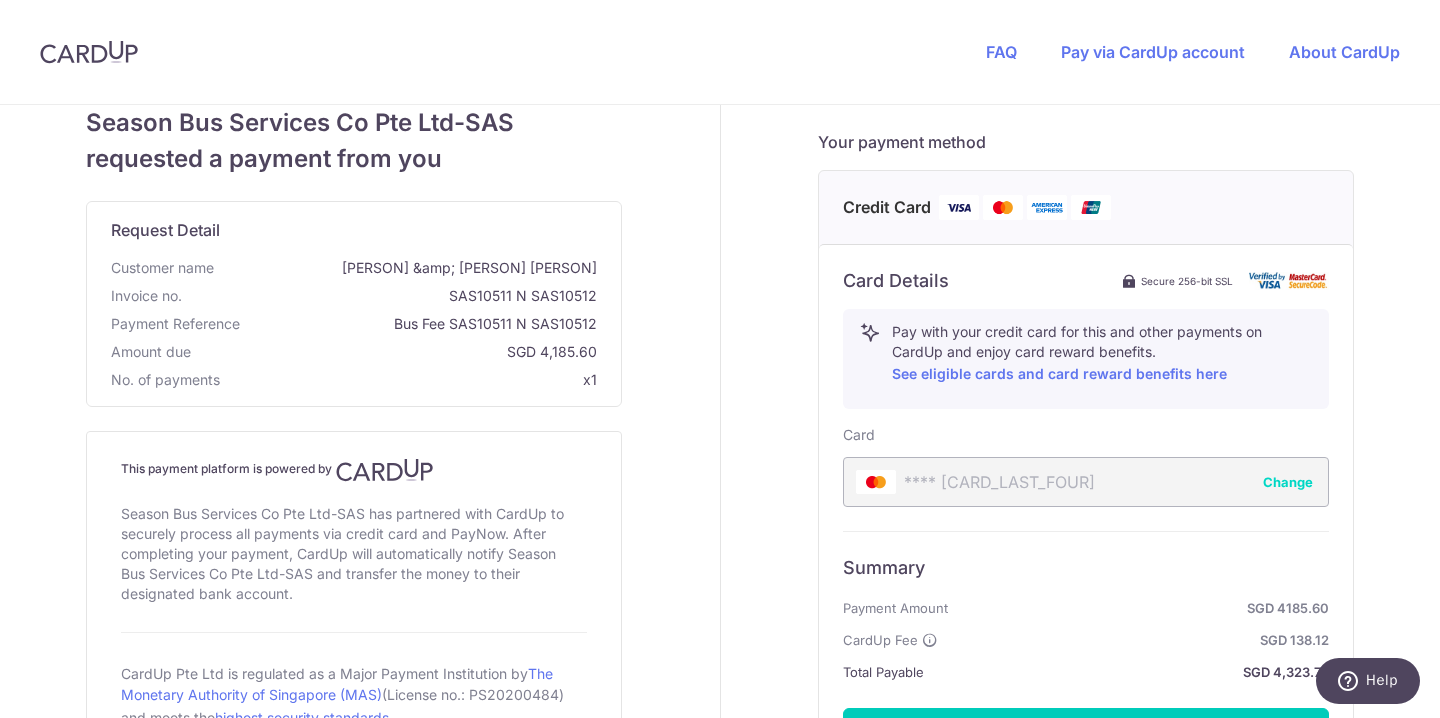 click on "**** [CARD_LAST_FOUR]" at bounding box center [1086, 482] 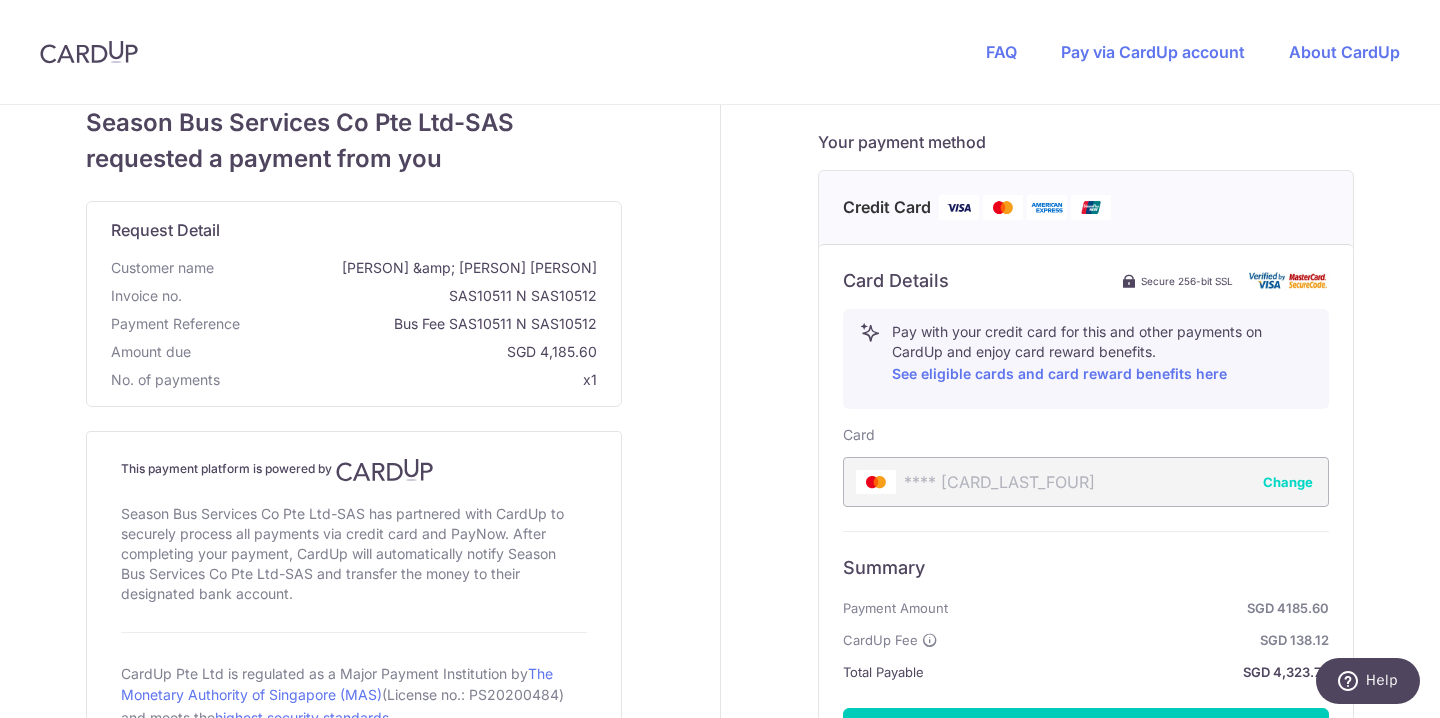 click on "**** [CARD_LAST_FOUR]" at bounding box center (1086, 482) 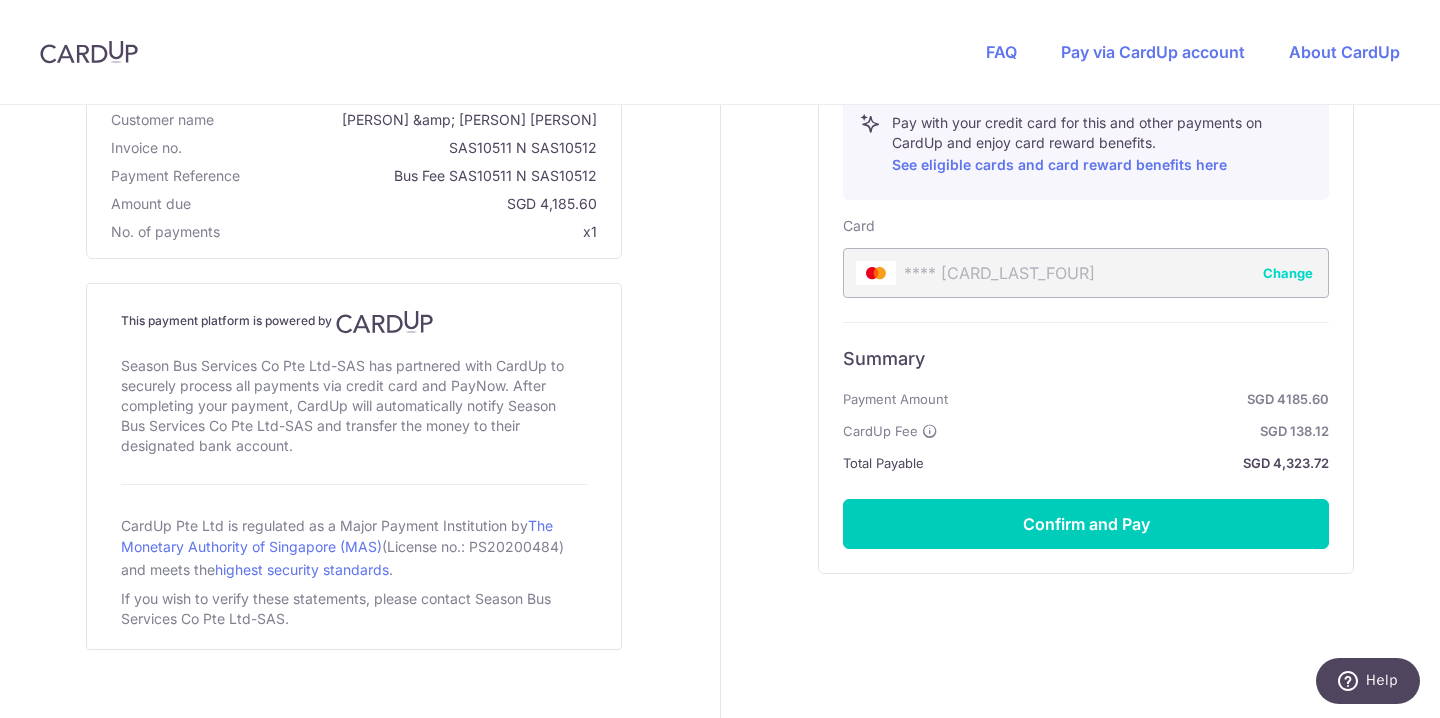 scroll, scrollTop: 760, scrollLeft: 0, axis: vertical 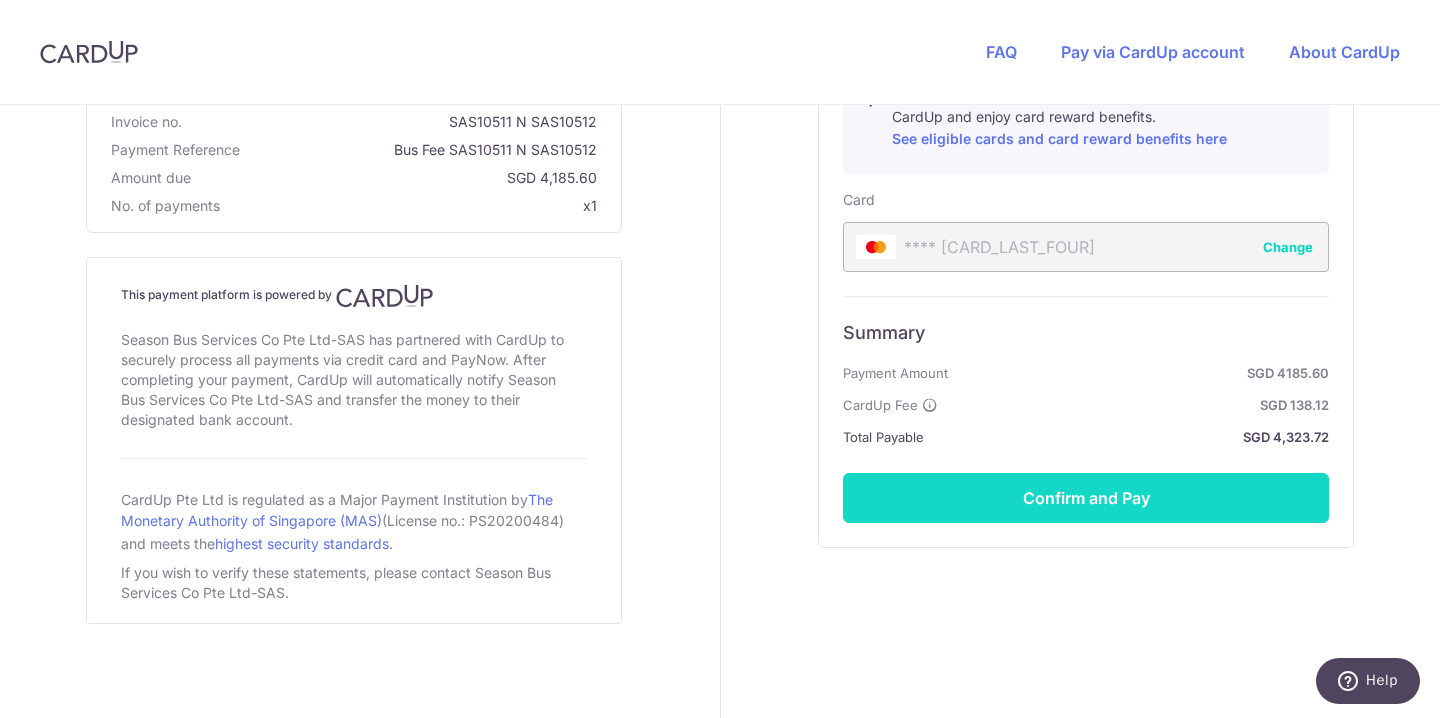 click on "Confirm and Pay" at bounding box center (1086, 498) 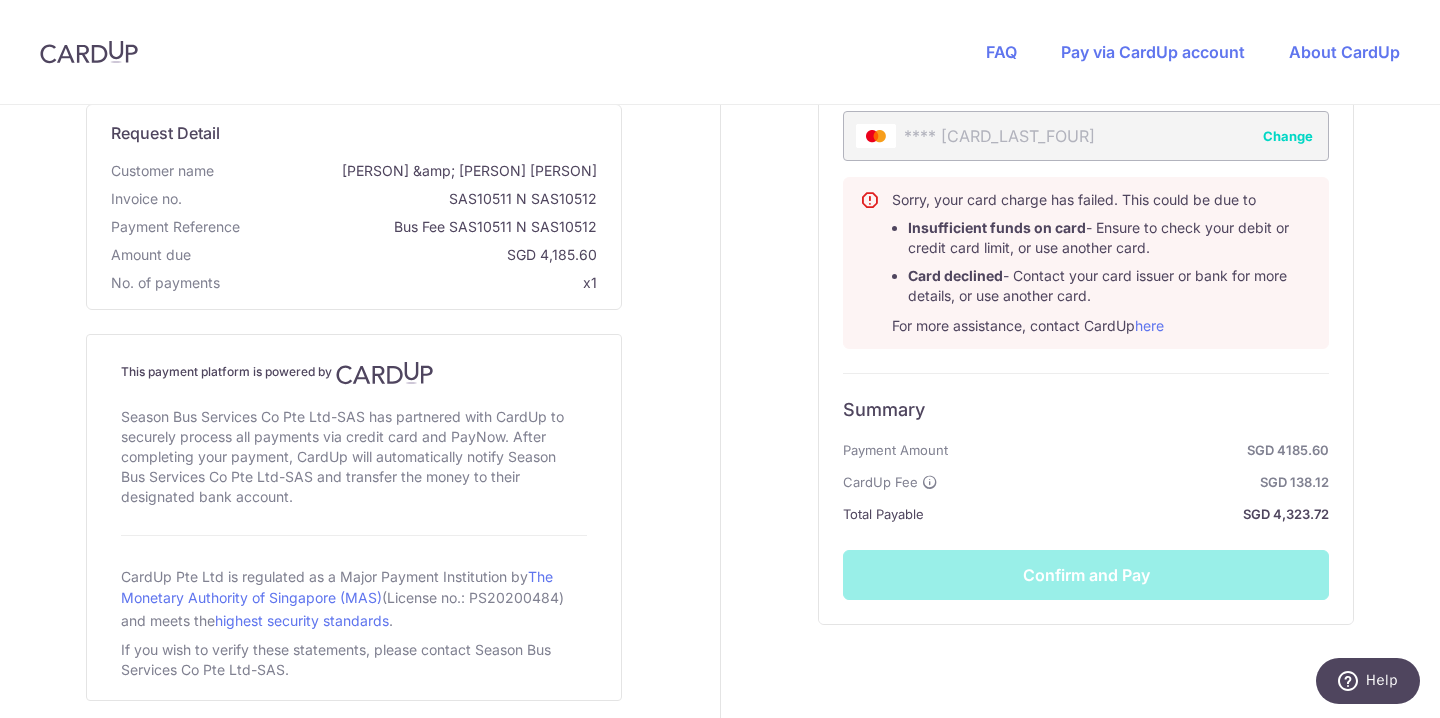 scroll, scrollTop: 948, scrollLeft: 0, axis: vertical 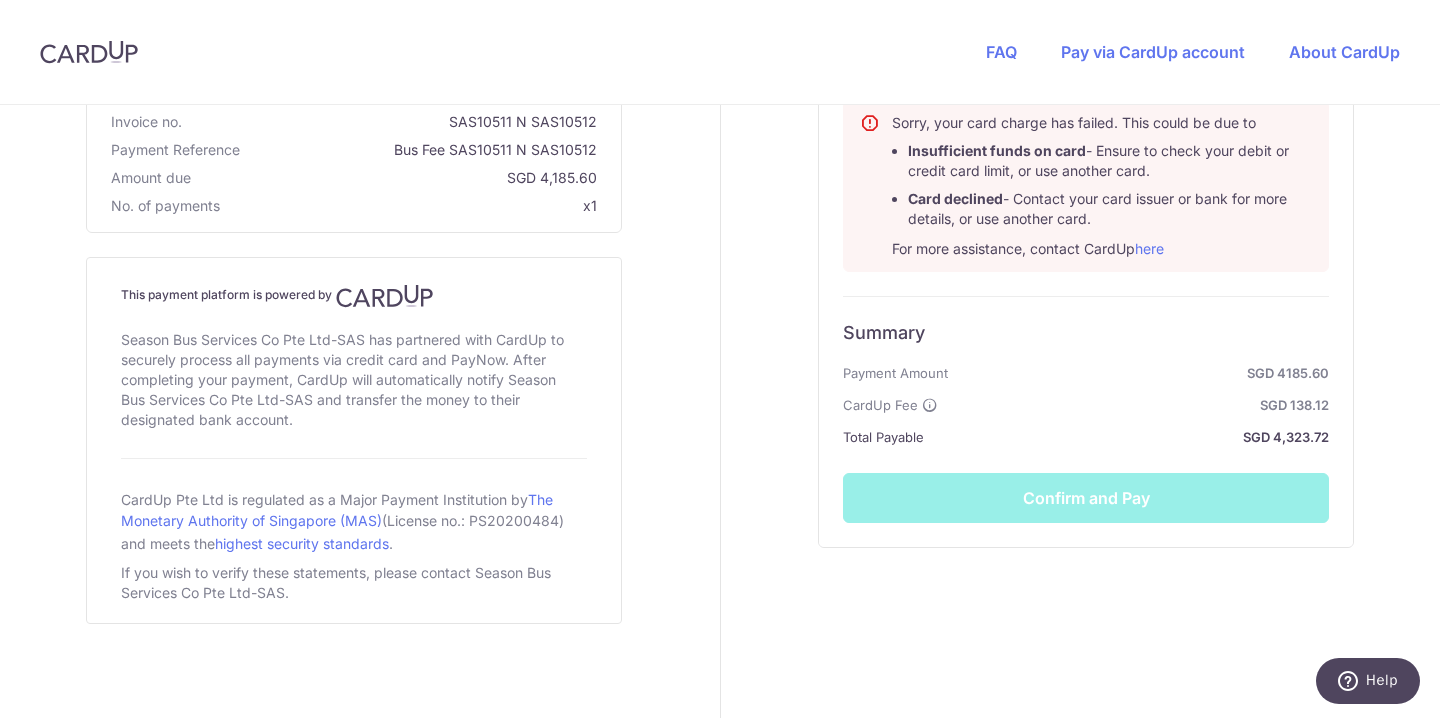 click on "Summary
Payment Amount
SGD 4185.60
CardUp Fee
SGD 138.12
Total Payable
SGD 4,323.72
Confirm and Pay" at bounding box center [1086, 409] 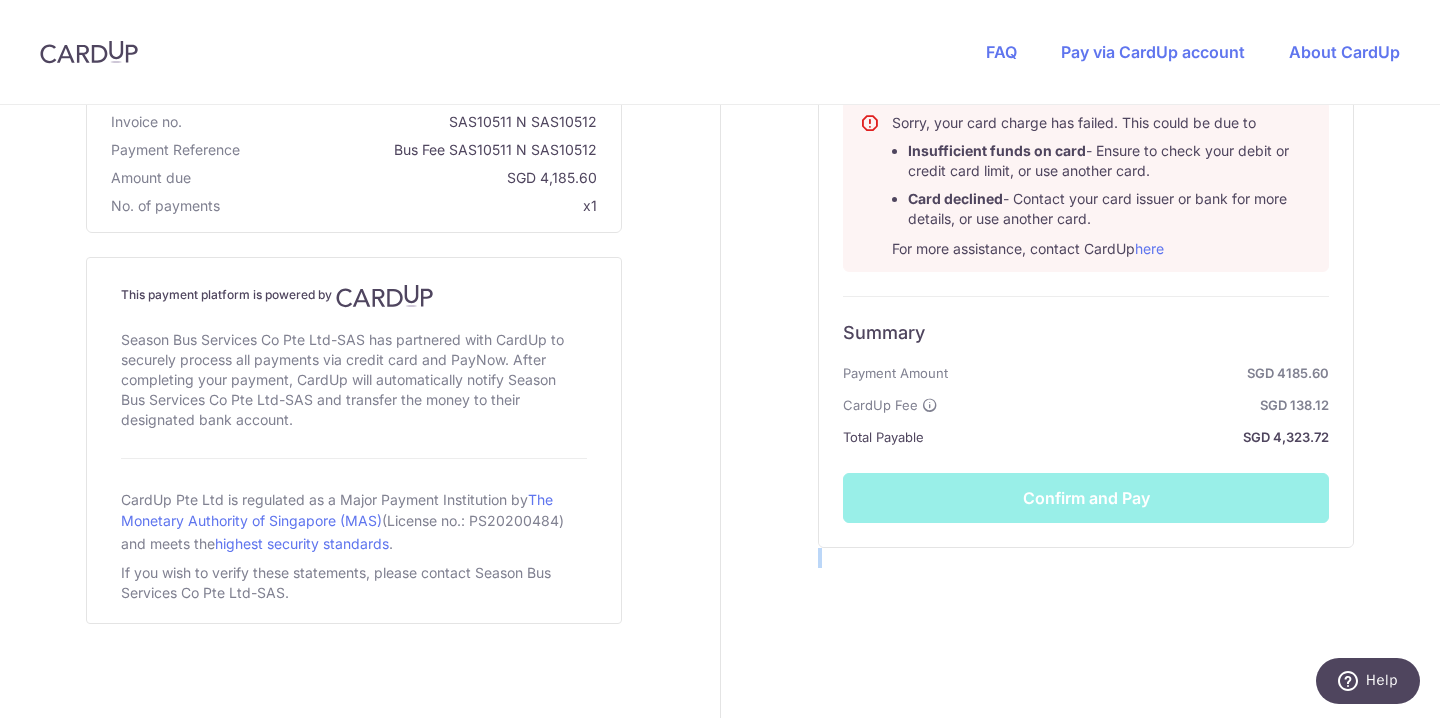 click on "Summary
Payment Amount
SGD 4185.60
CardUp Fee
SGD 138.12
Total Payable
SGD 4,323.72
Confirm and Pay" at bounding box center (1086, 409) 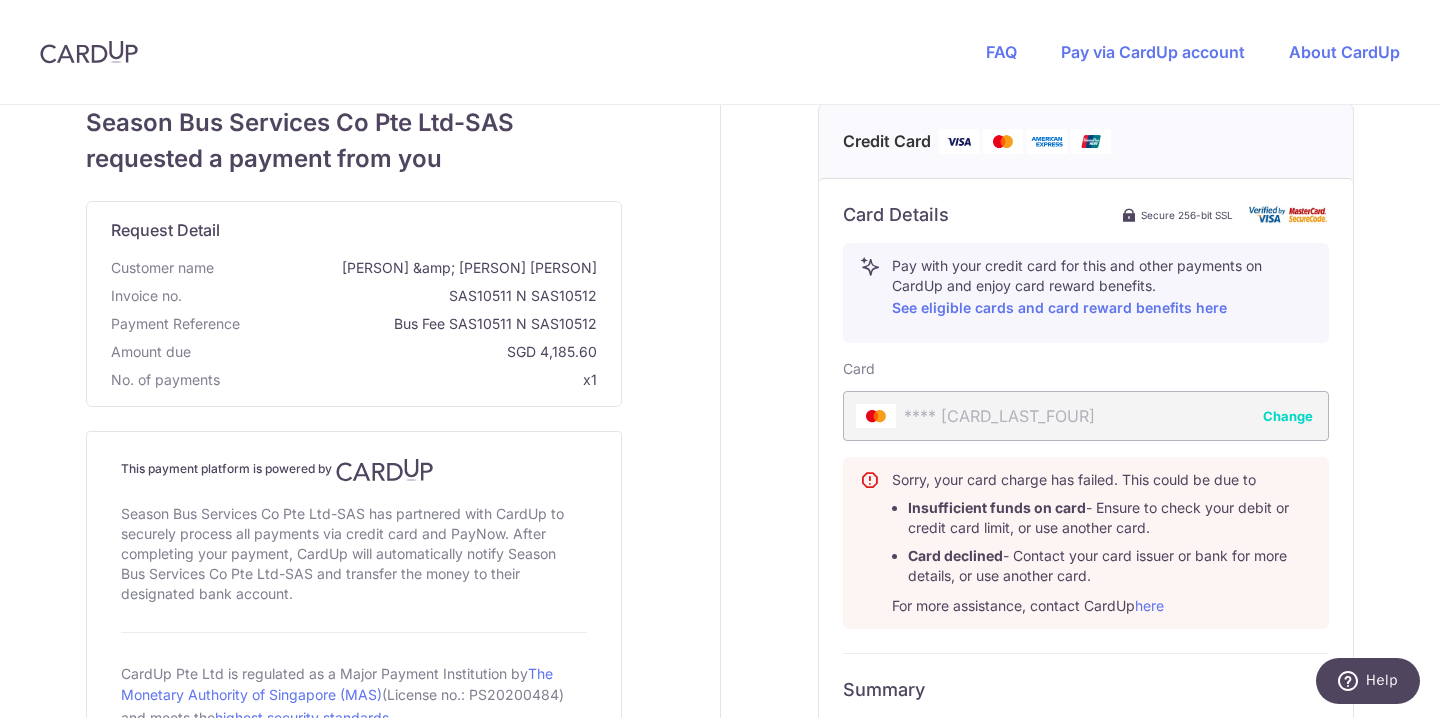 scroll, scrollTop: 589, scrollLeft: 0, axis: vertical 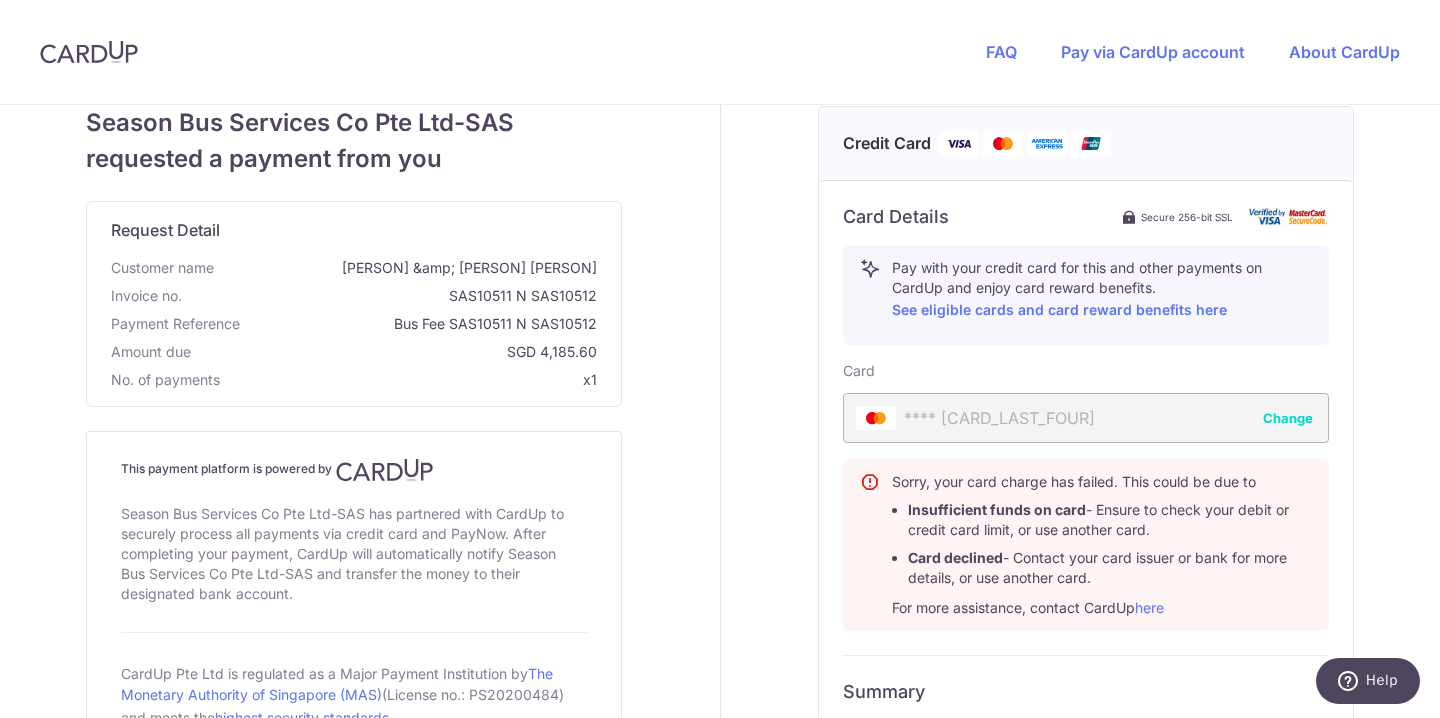 click on "Change" at bounding box center (1288, 418) 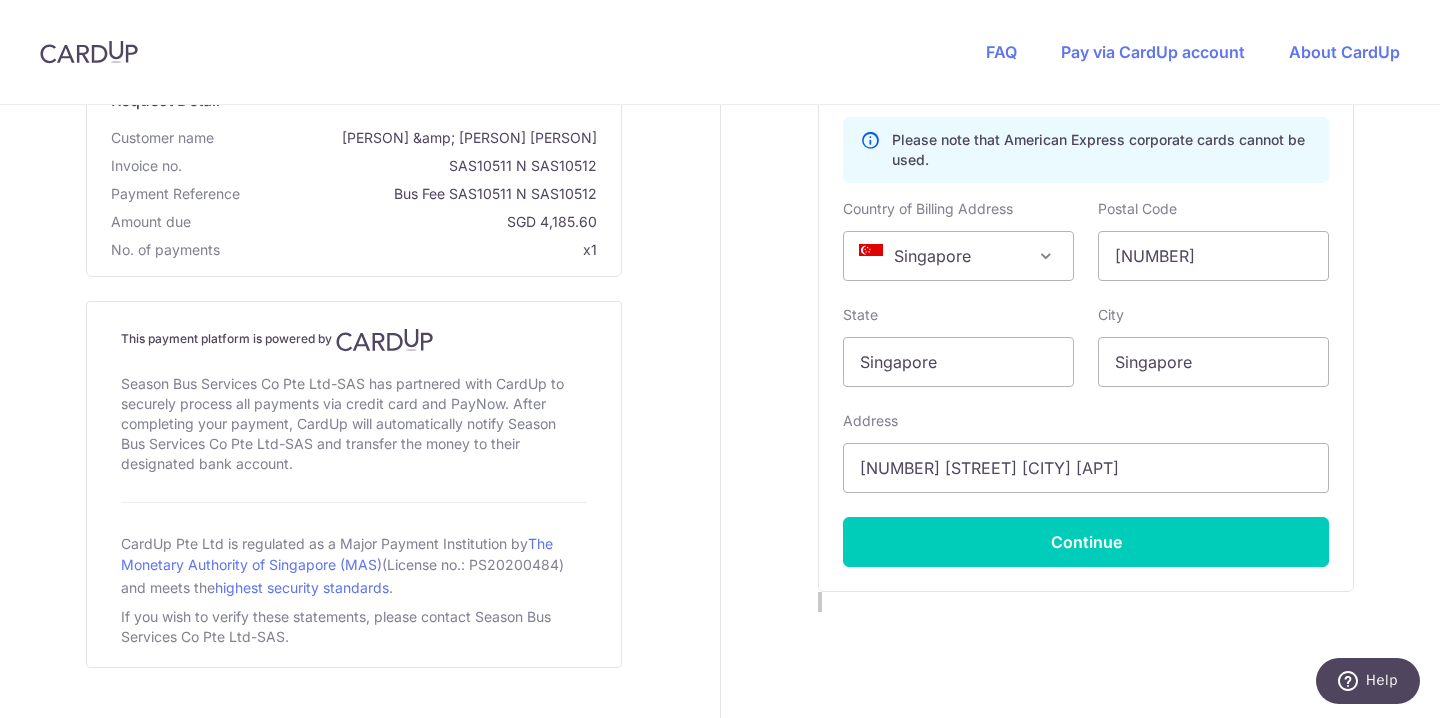 scroll, scrollTop: 949, scrollLeft: 0, axis: vertical 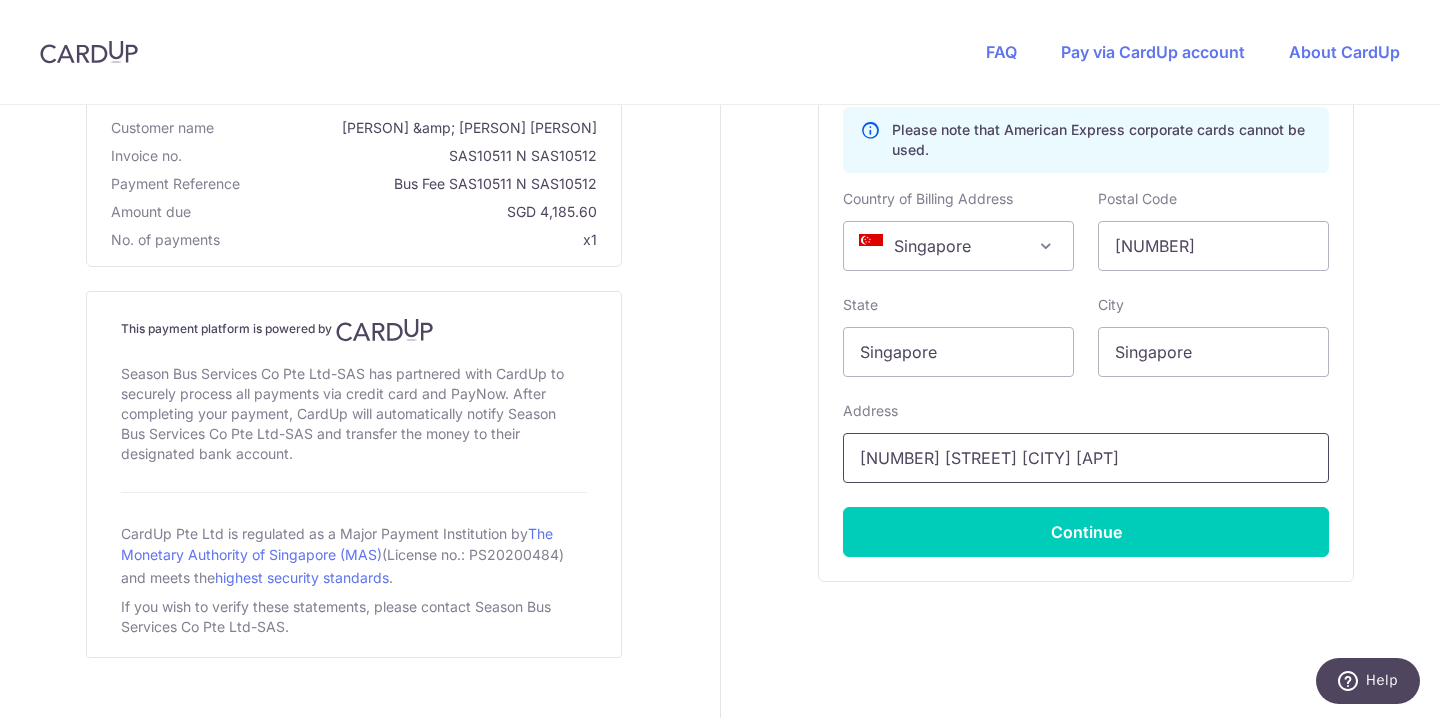 click on "[NUMBER] [STREET] [CITY] [APT]" at bounding box center (1086, 458) 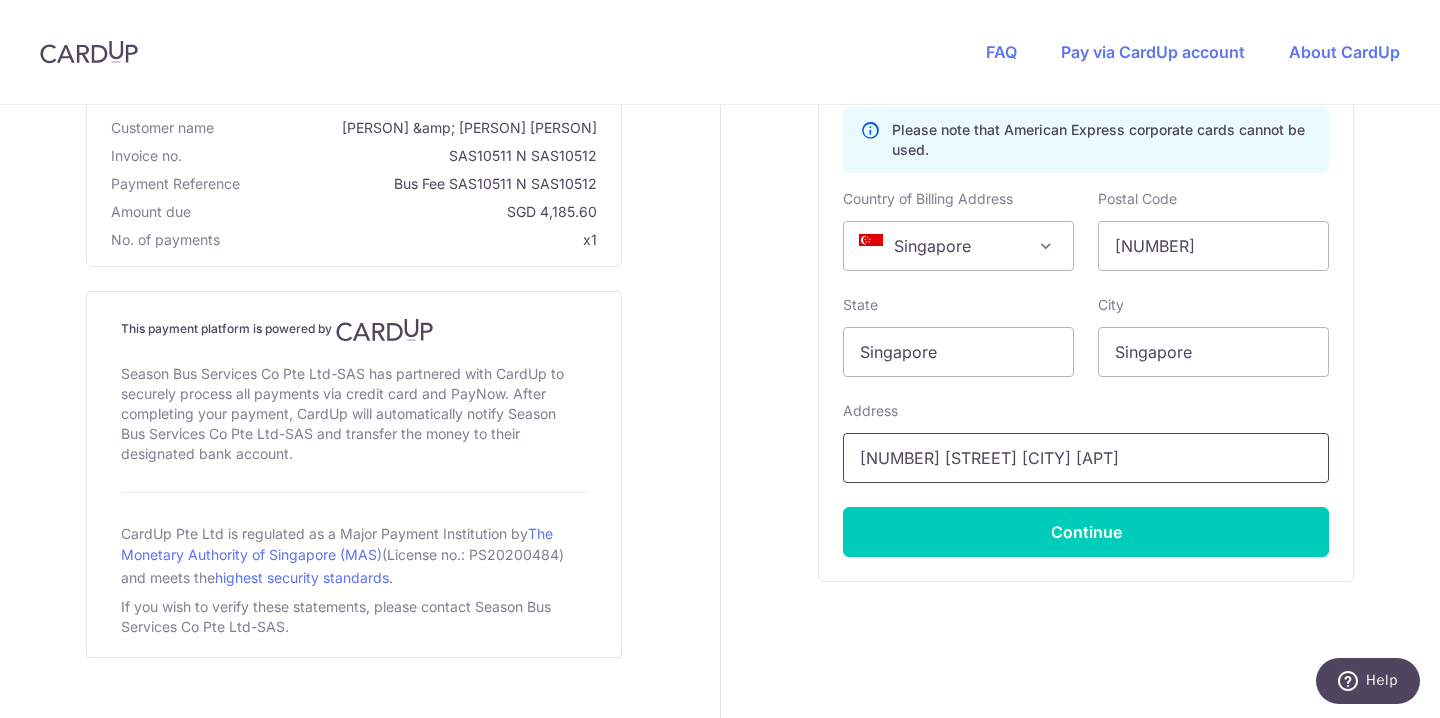 click on "[NUMBER] [STREET] [CITY] [APT]" at bounding box center (1086, 458) 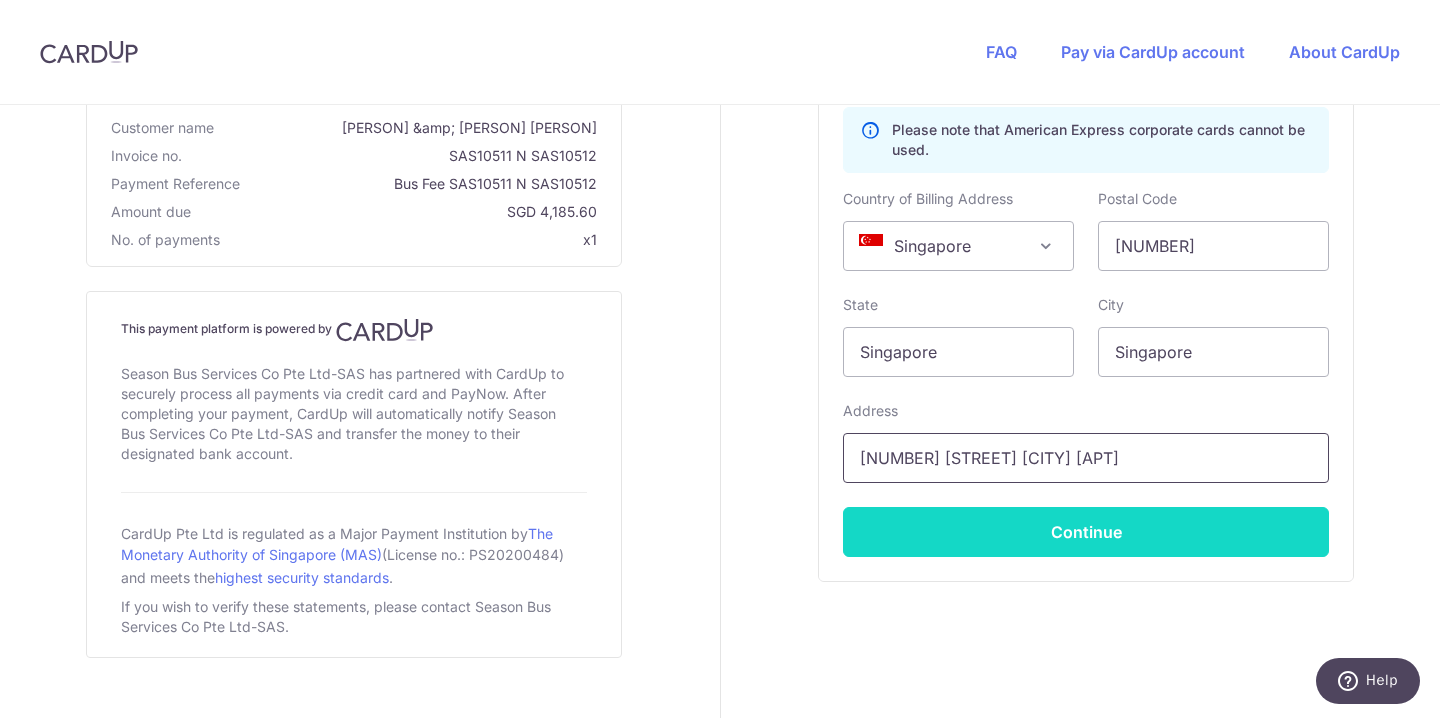 type on "[NUMBER] [STREET] [CITY] [APT]" 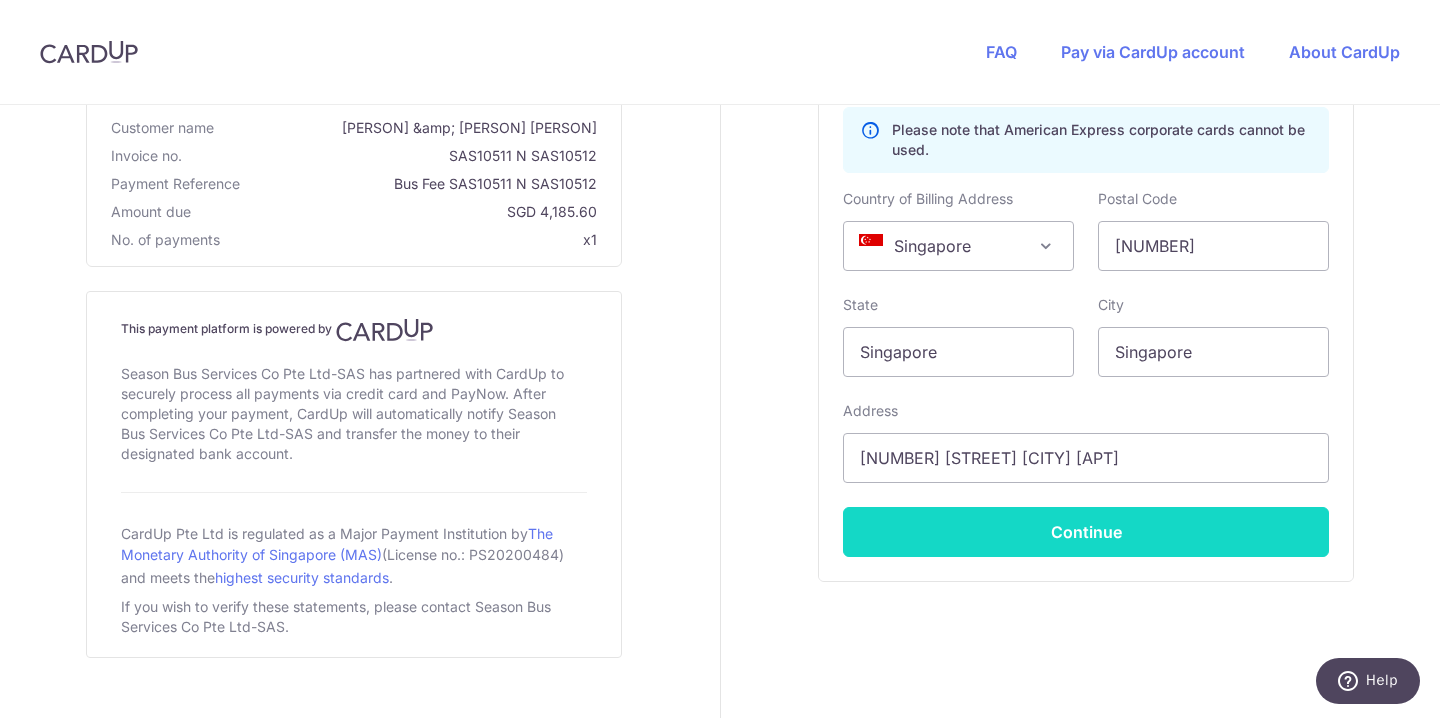 click on "Continue" at bounding box center [1086, 532] 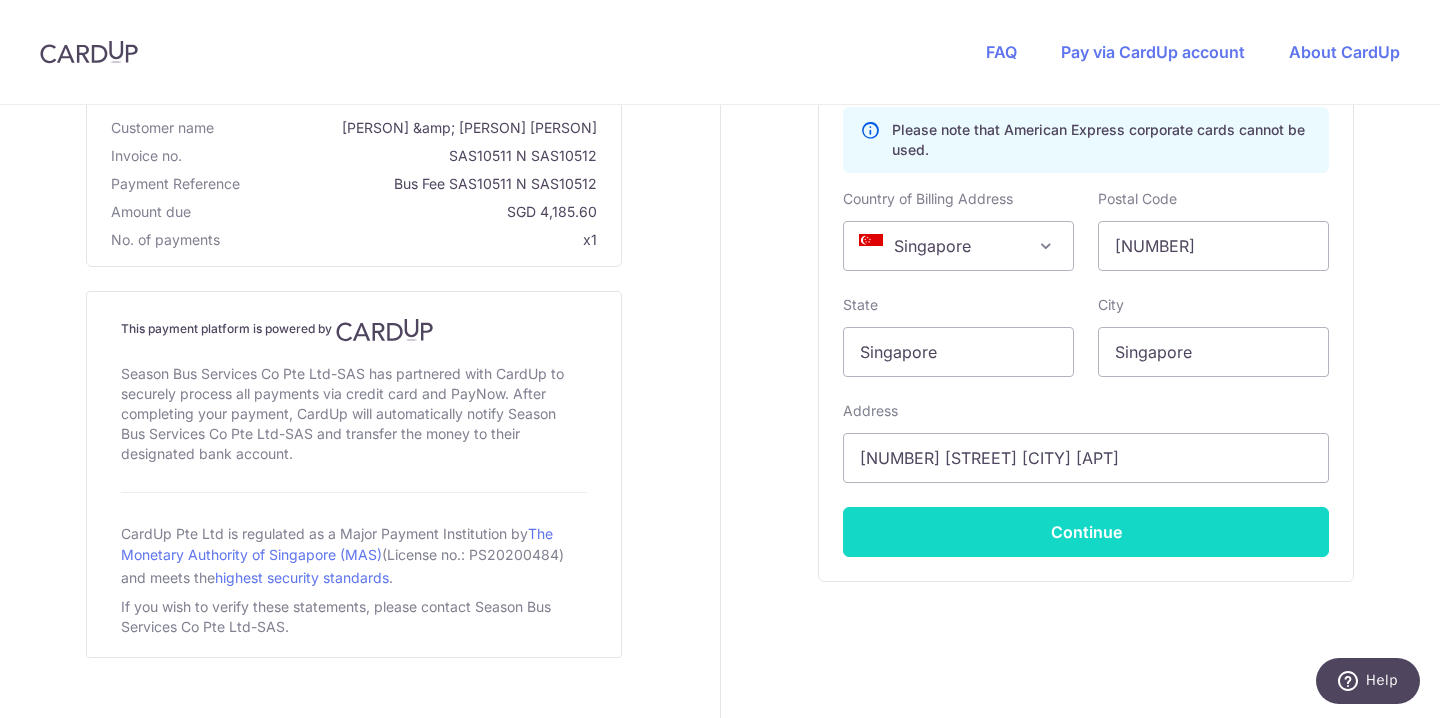 type on "**** [CARD_LAST_FOUR]" 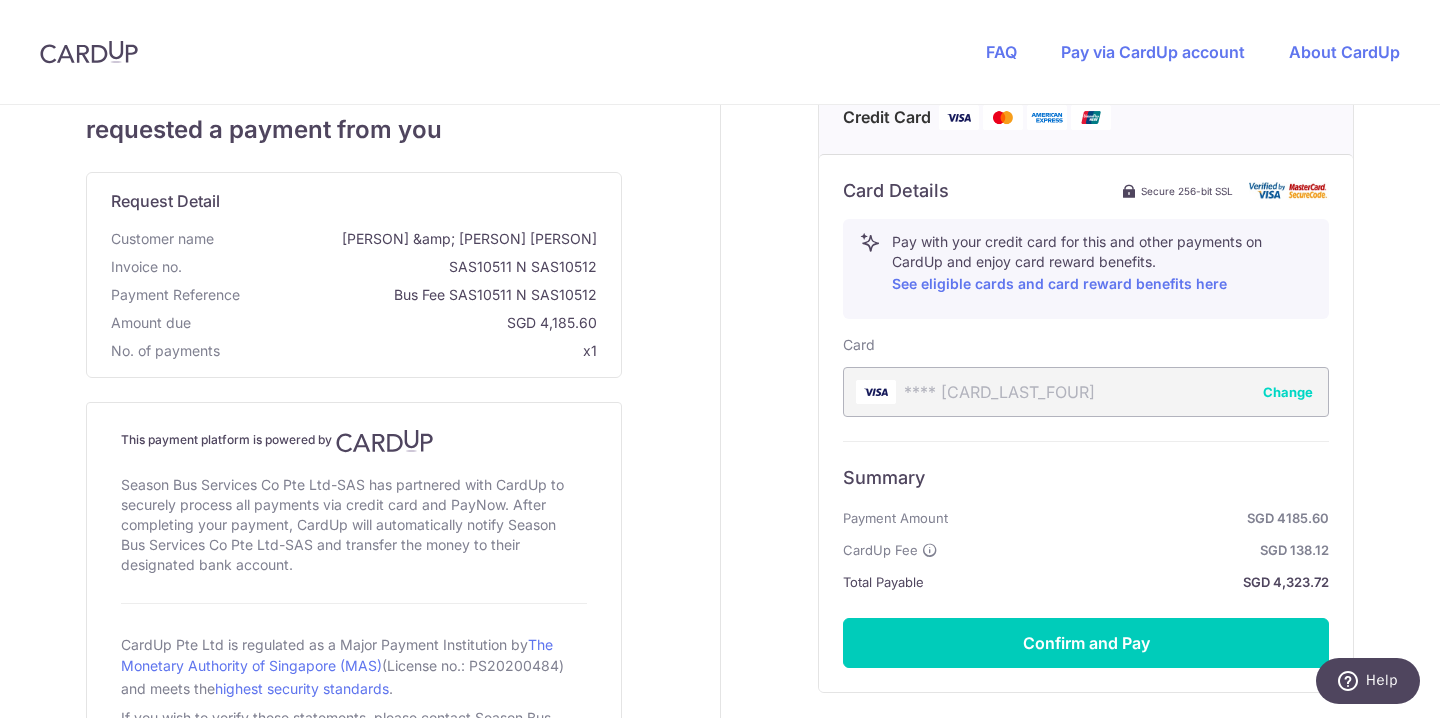 scroll, scrollTop: 760, scrollLeft: 0, axis: vertical 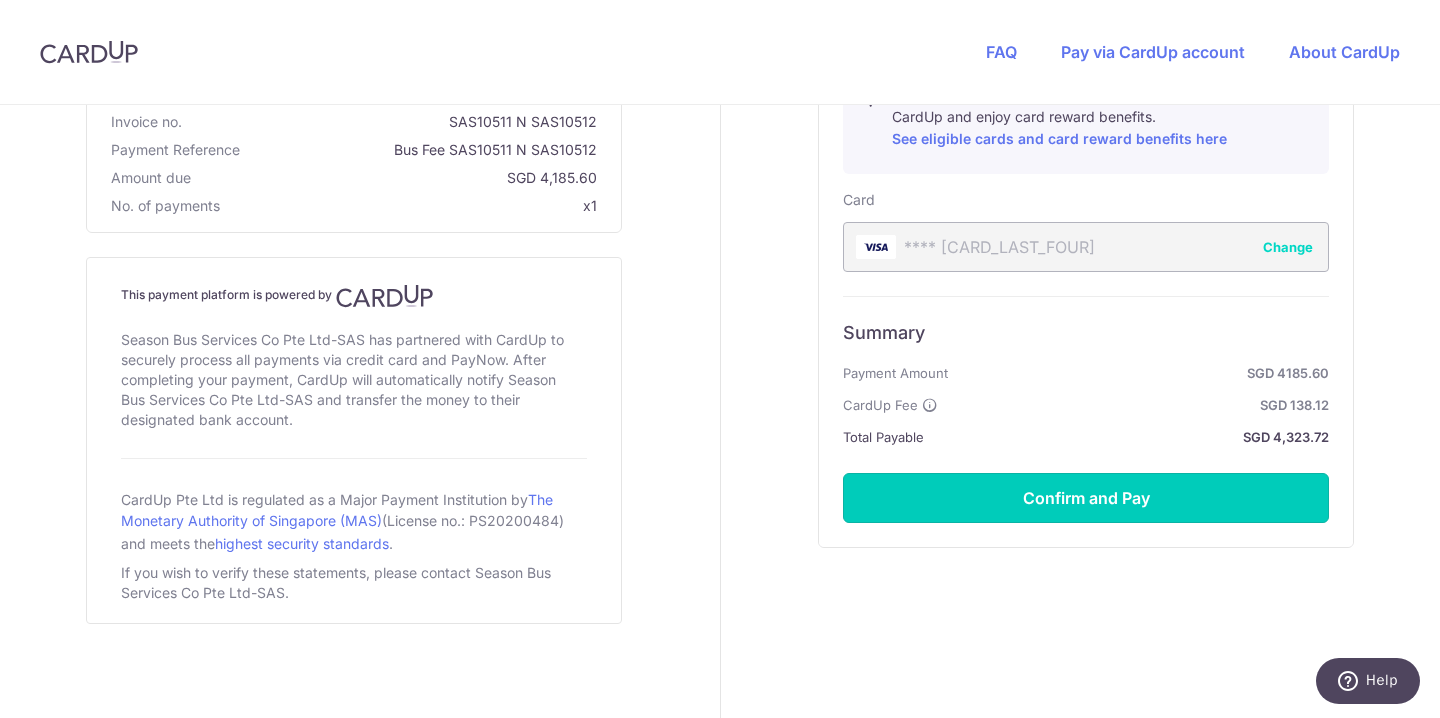 click on "Confirm and Pay" at bounding box center [1086, 498] 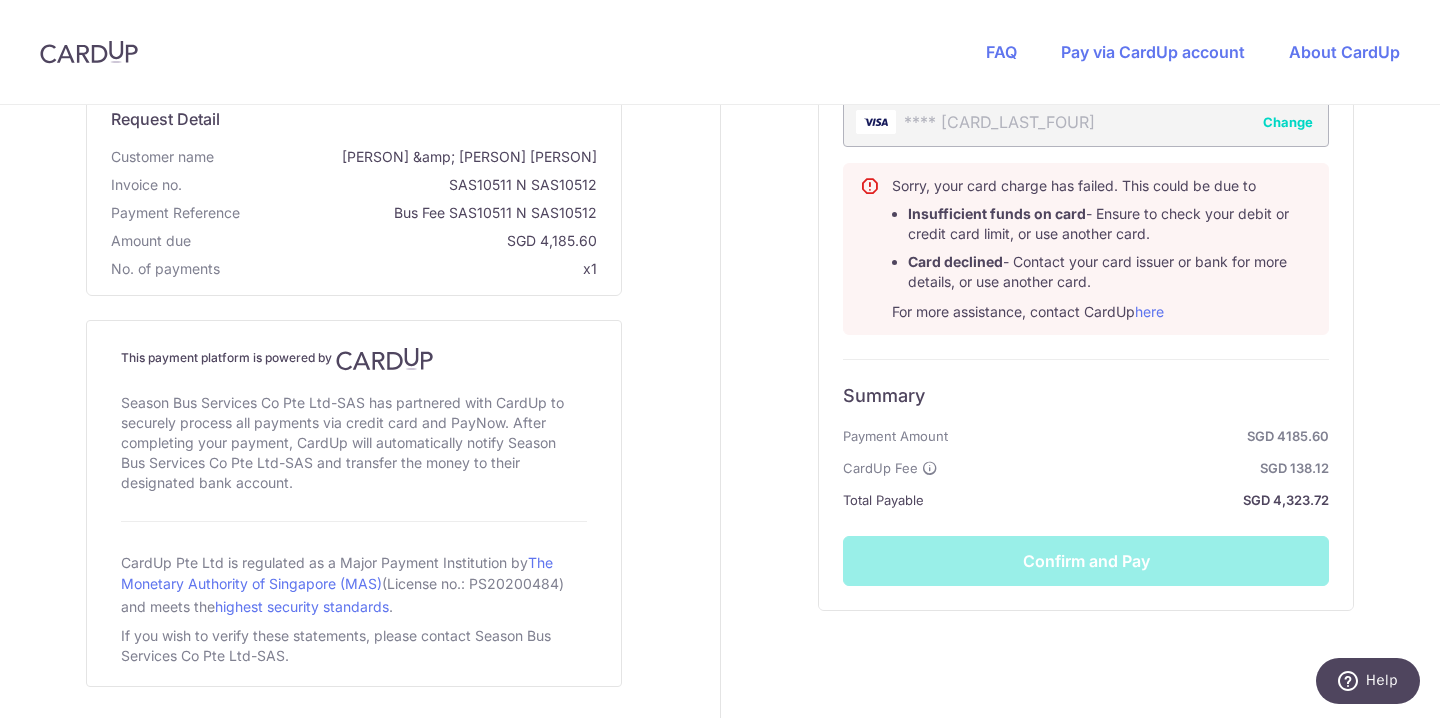 scroll, scrollTop: 887, scrollLeft: 0, axis: vertical 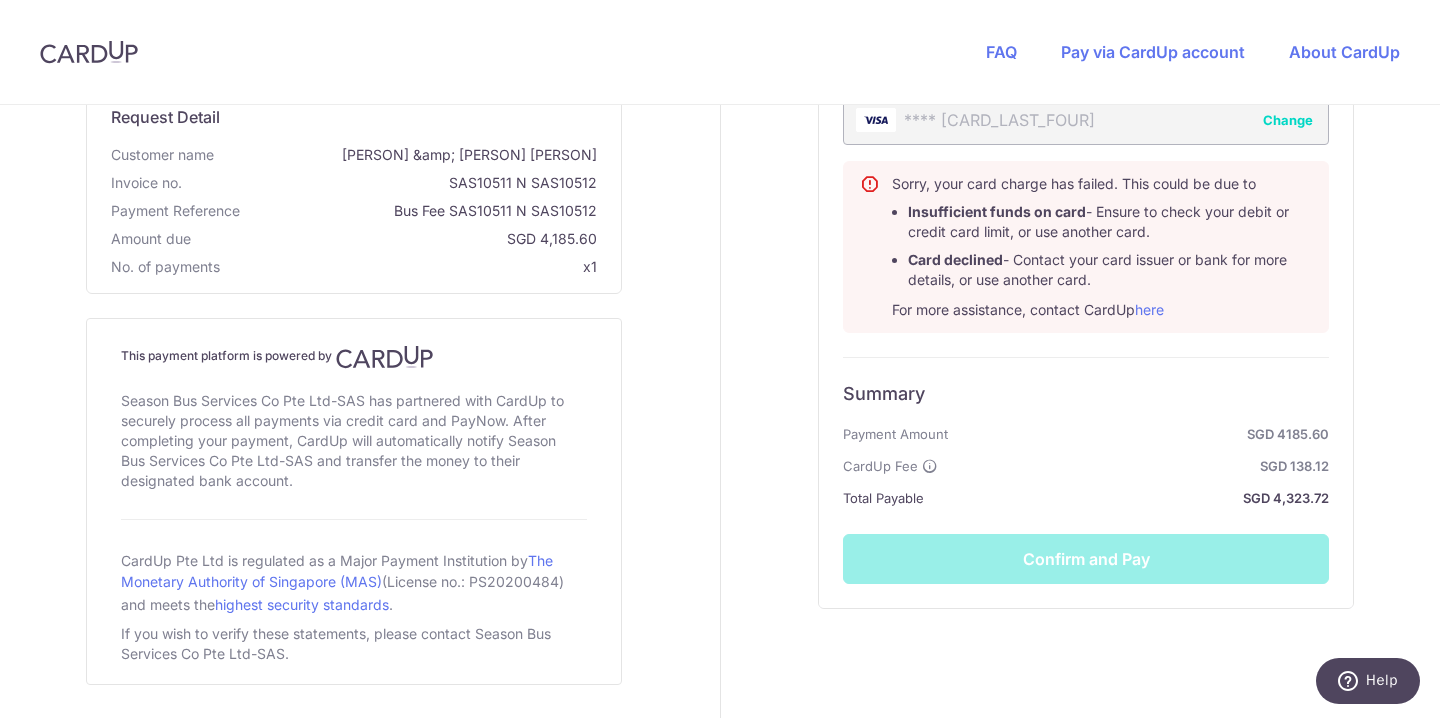 click on "Summary
Payment Amount
SGD 4185.60
CardUp Fee
SGD 138.12
Total Payable
SGD 4,323.72
Confirm and Pay" at bounding box center (1086, 470) 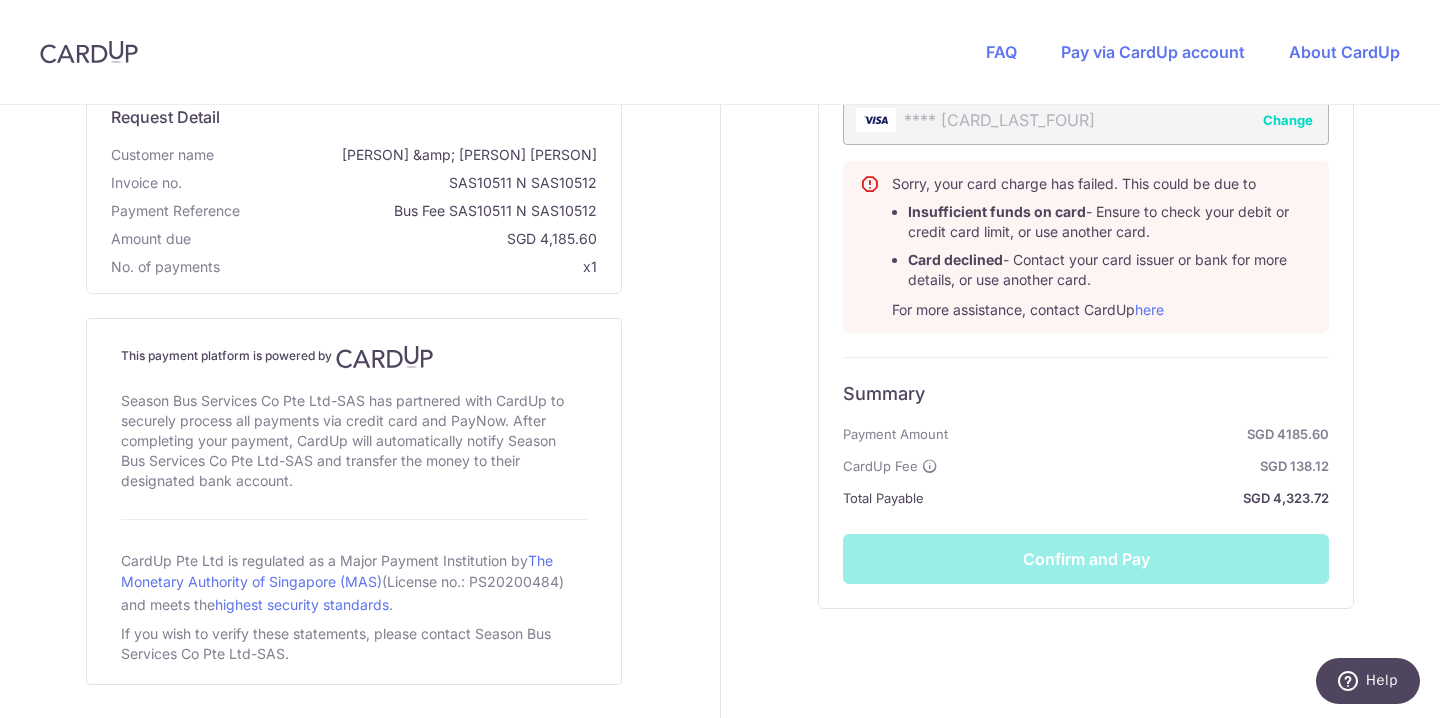 click on "Summary
Payment Amount
SGD 4185.60
CardUp Fee
SGD 138.12
Total Payable
SGD 4,323.72
Confirm and Pay" at bounding box center (1086, 470) 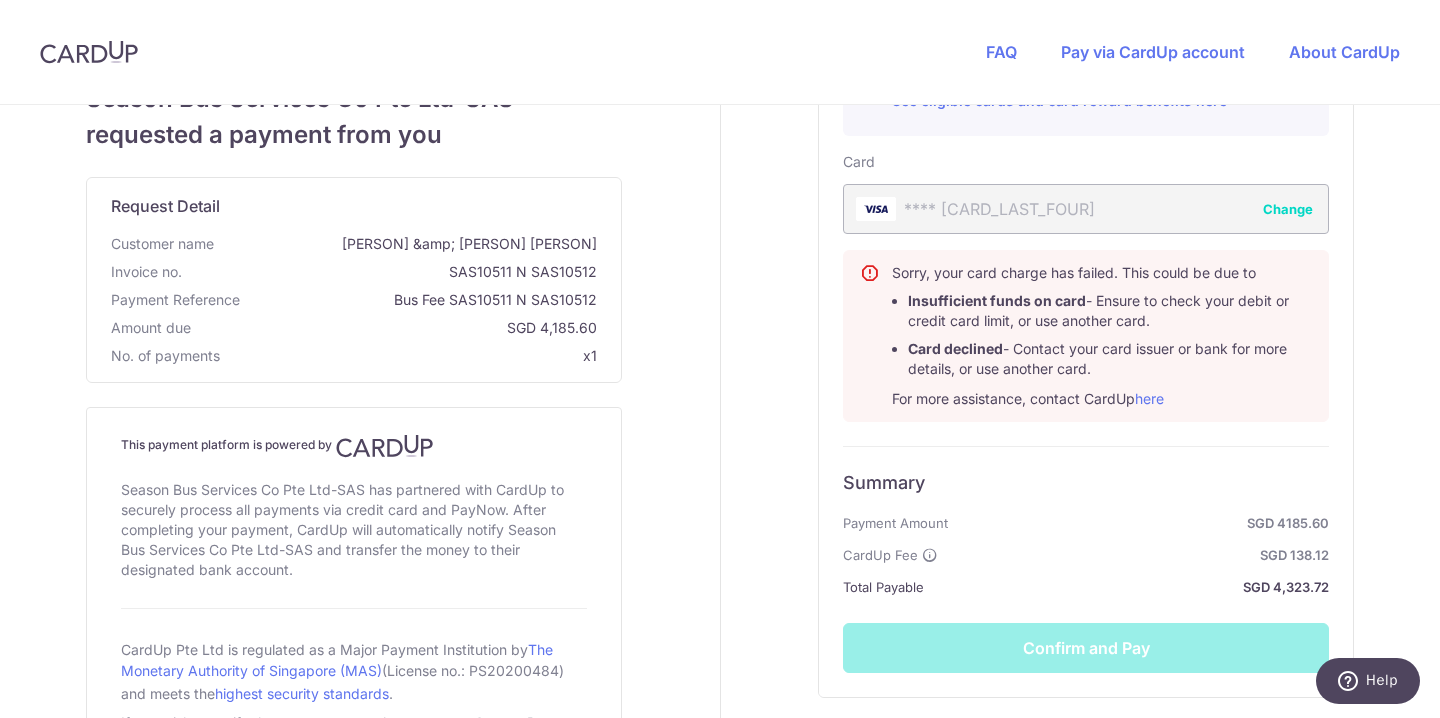 scroll, scrollTop: 948, scrollLeft: 0, axis: vertical 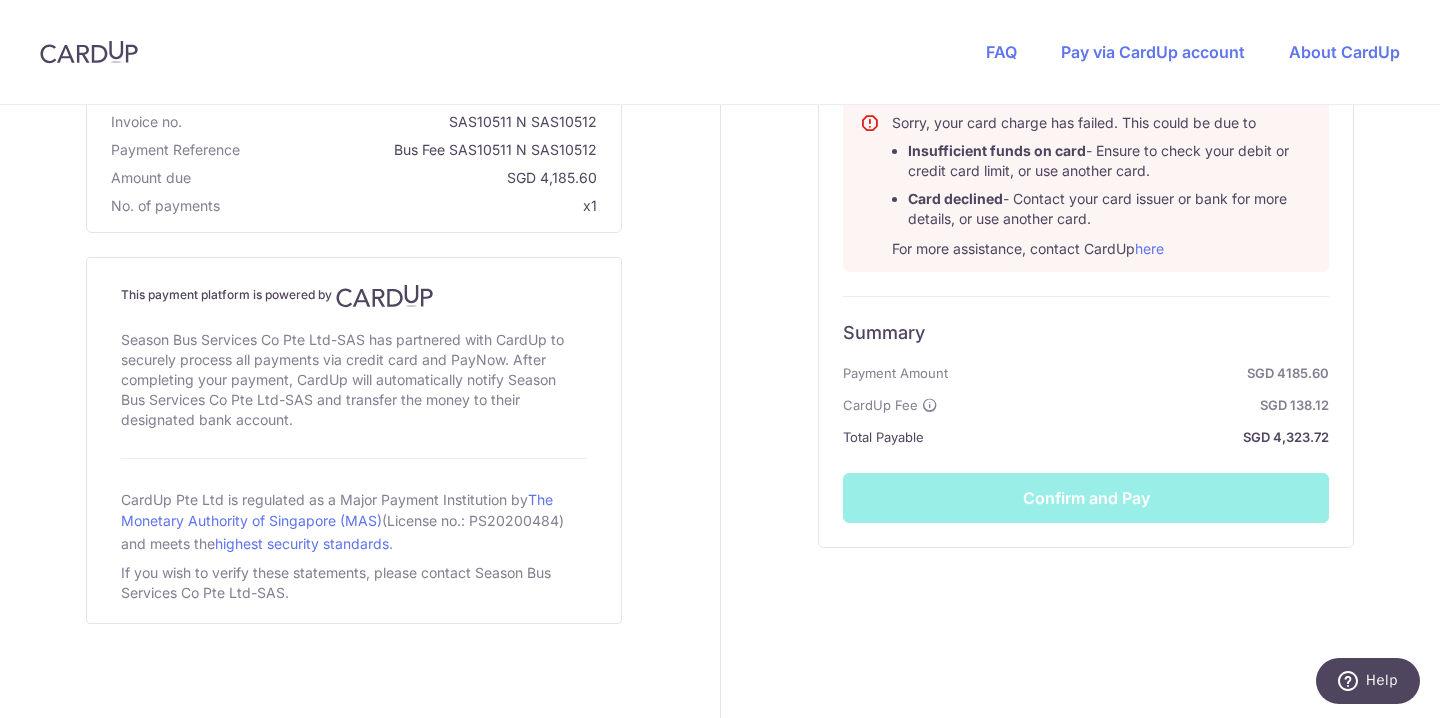 click on "Summary
Payment Amount
SGD 4185.60
CardUp Fee
SGD 138.12
Total Payable
SGD 4,323.72
Confirm and Pay" at bounding box center (1086, 409) 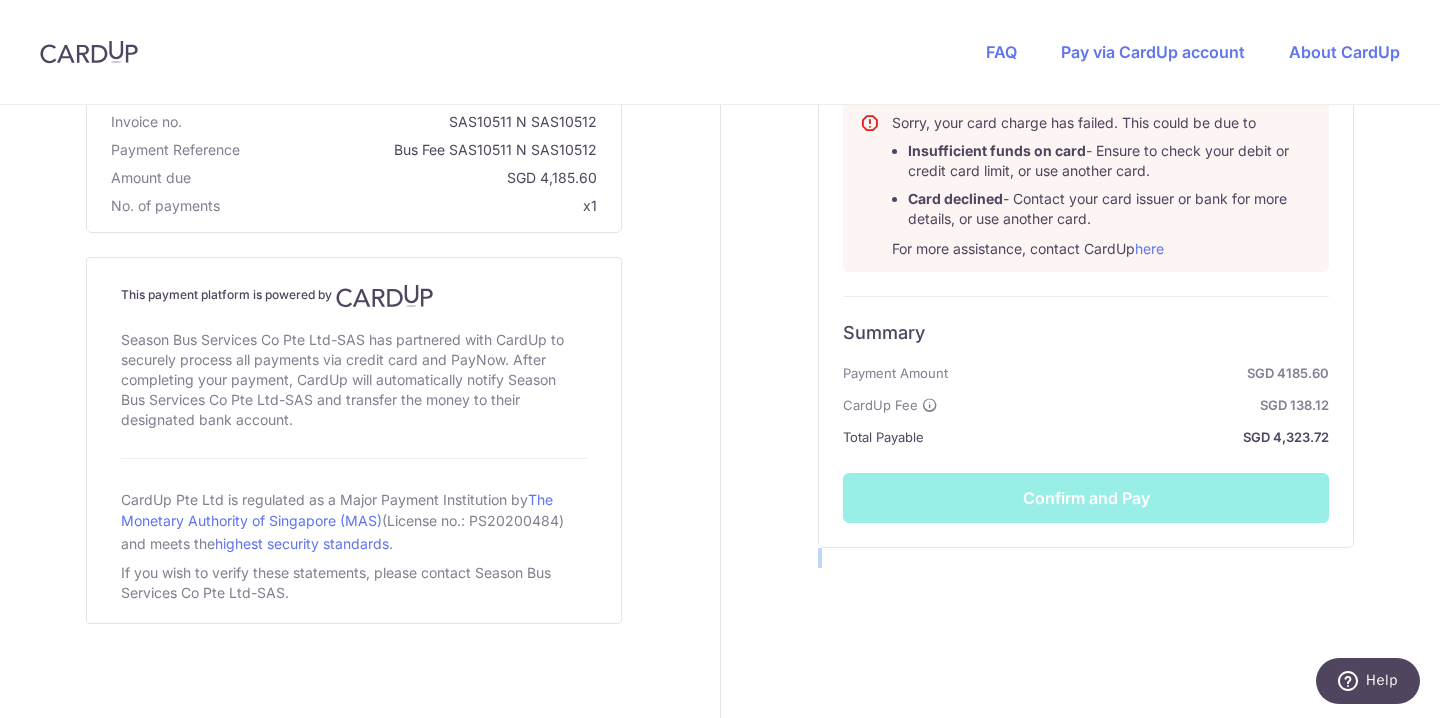 click on "Summary
Payment Amount
SGD 4185.60
CardUp Fee
SGD 138.12
Total Payable
SGD 4,323.72
Confirm and Pay" at bounding box center (1086, 409) 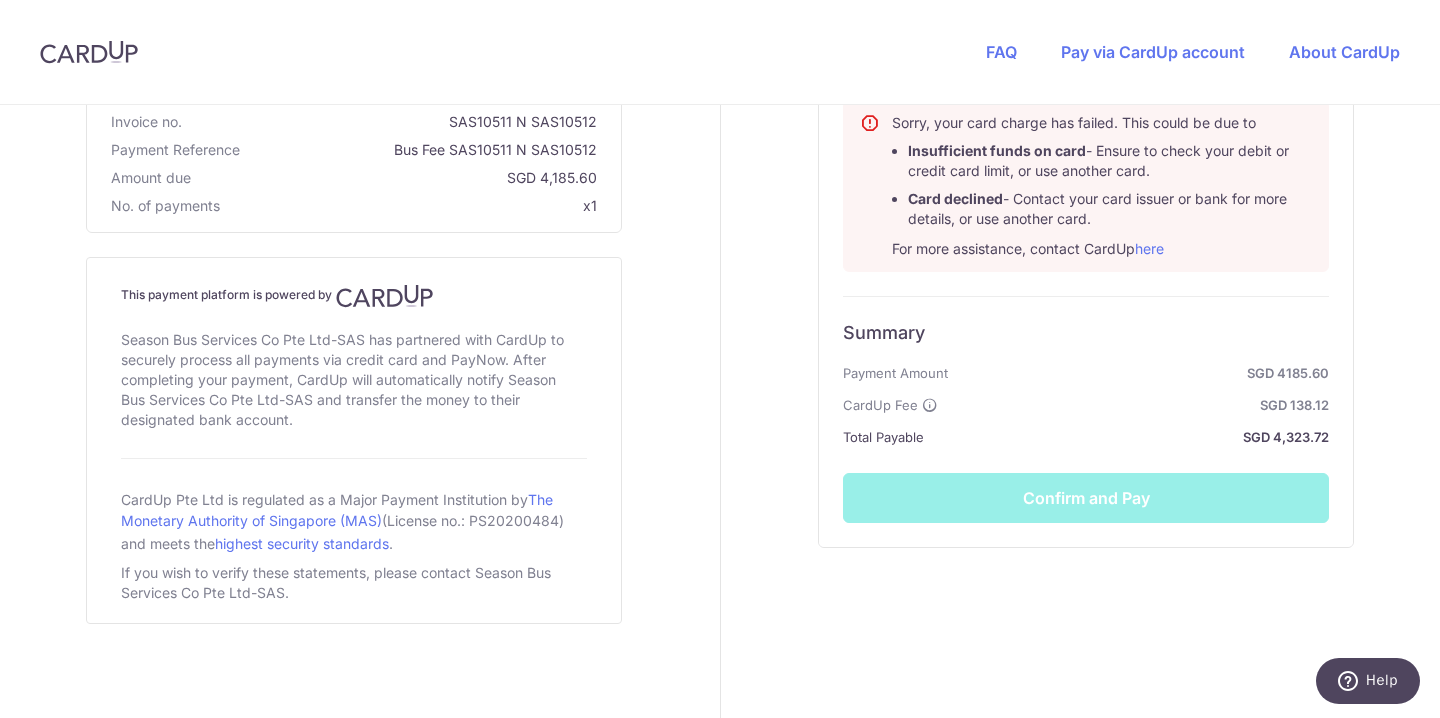 drag, startPoint x: 1086, startPoint y: 486, endPoint x: 1086, endPoint y: 470, distance: 16 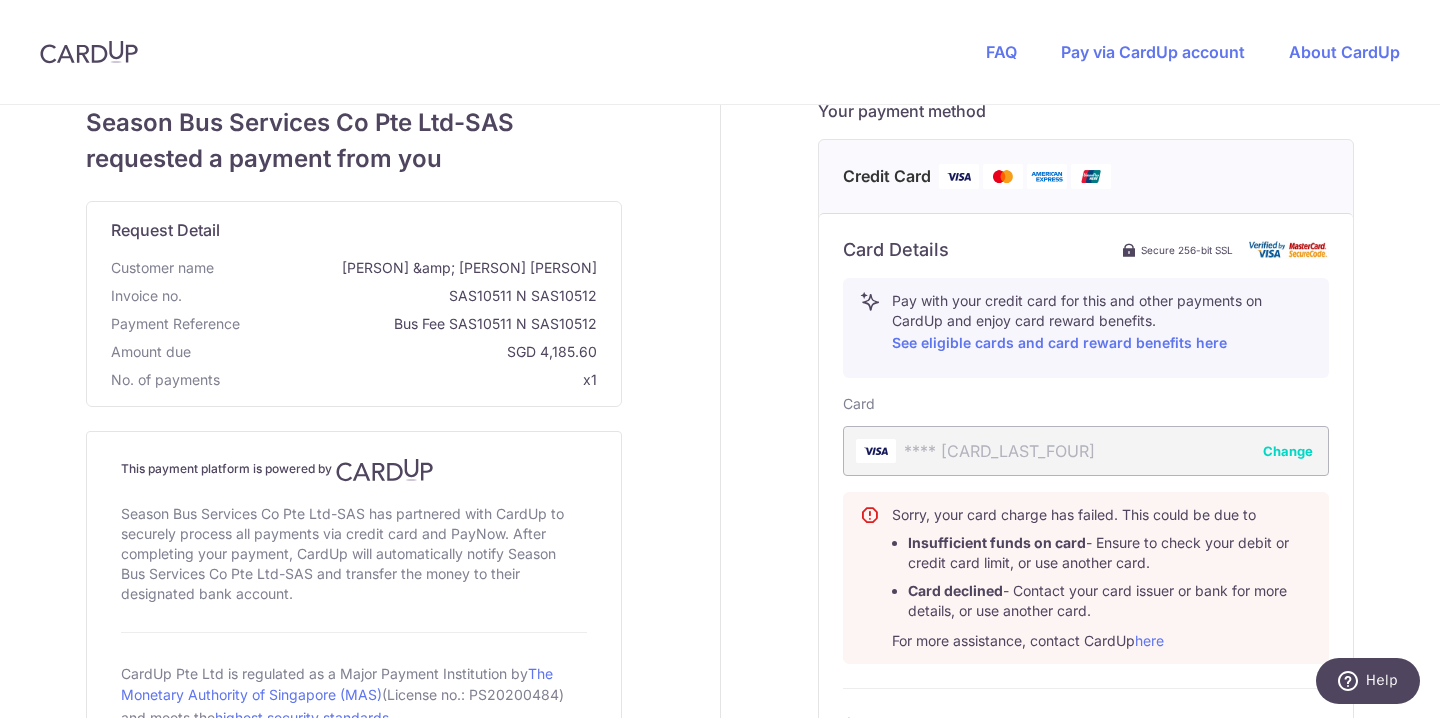 scroll, scrollTop: 0, scrollLeft: 0, axis: both 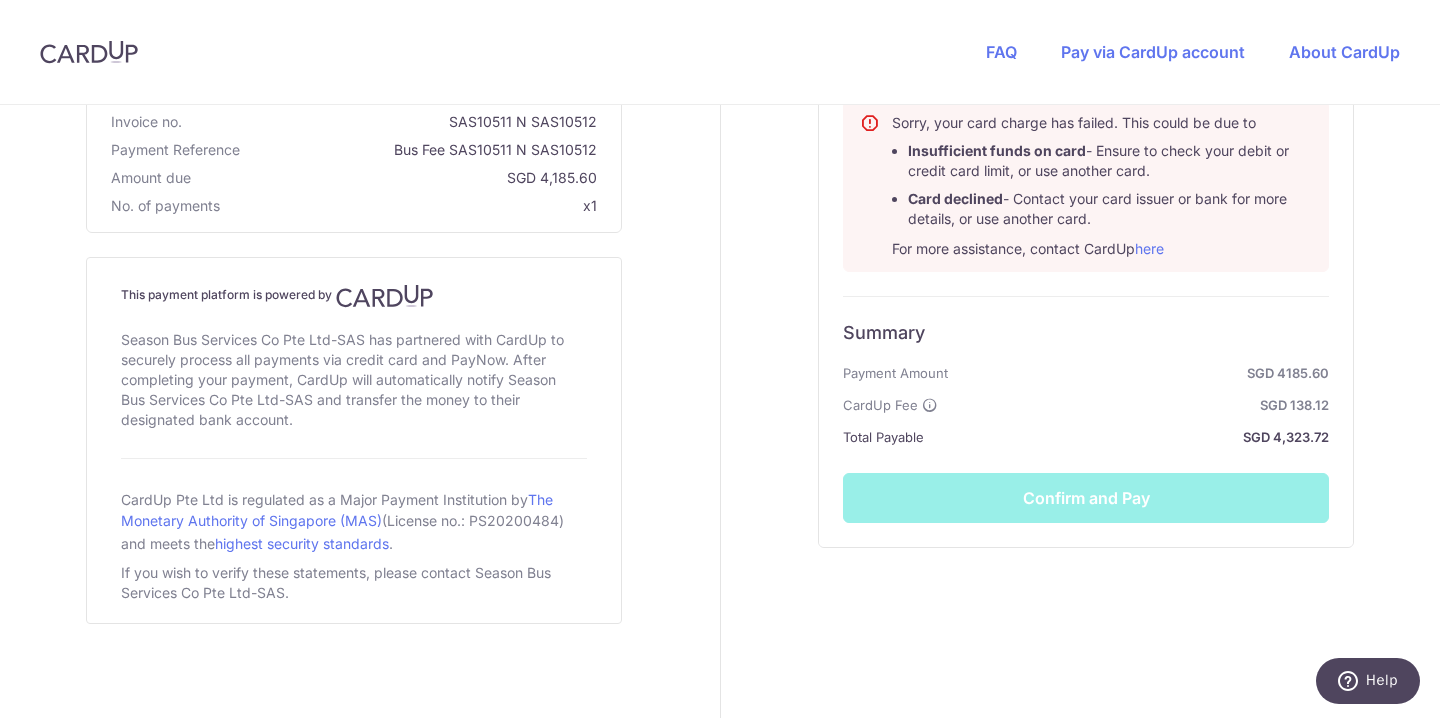 click on "Summary
Payment Amount
SGD 4185.60
CardUp Fee
SGD 138.12
Total Payable
SGD 4,323.72
Confirm and Pay" at bounding box center (1086, 409) 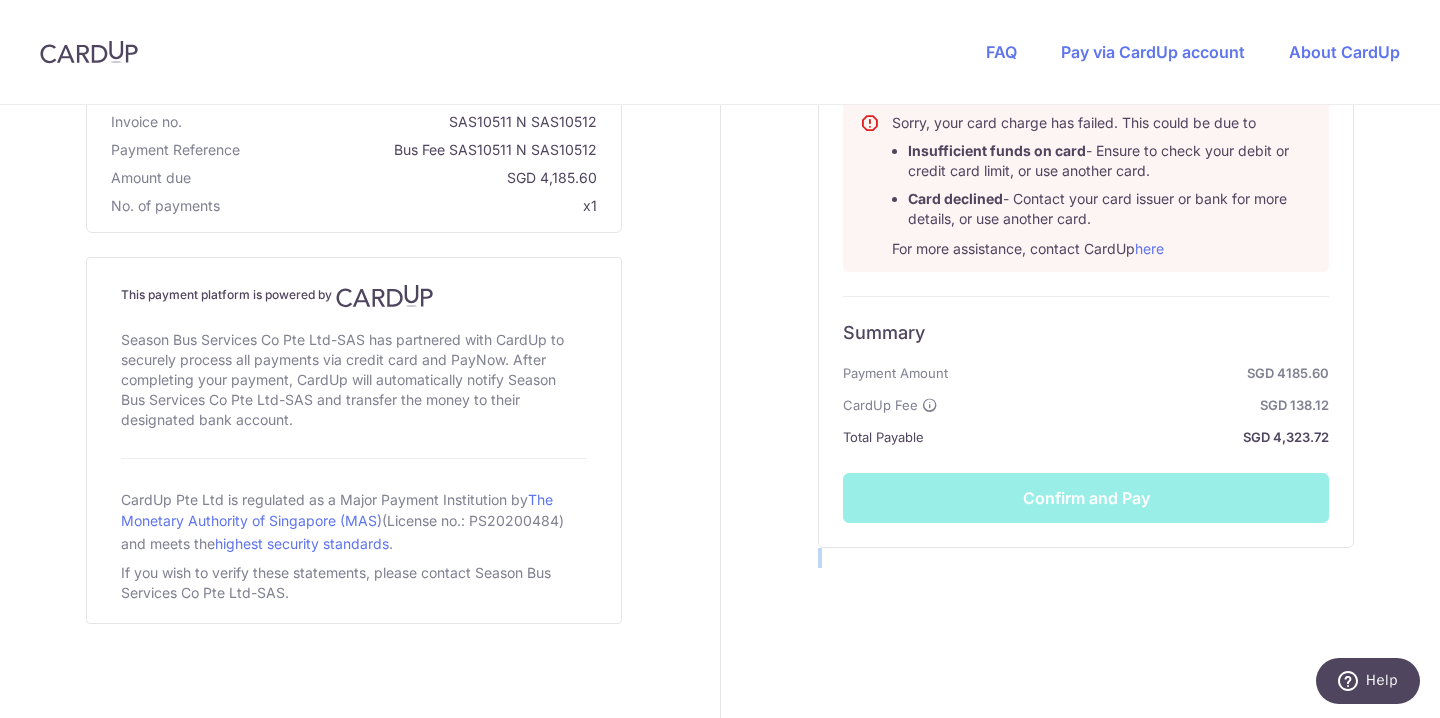 click on "Summary
Payment Amount
SGD 4185.60
CardUp Fee
SGD 138.12
Total Payable
SGD 4,323.72
Confirm and Pay" at bounding box center [1086, 409] 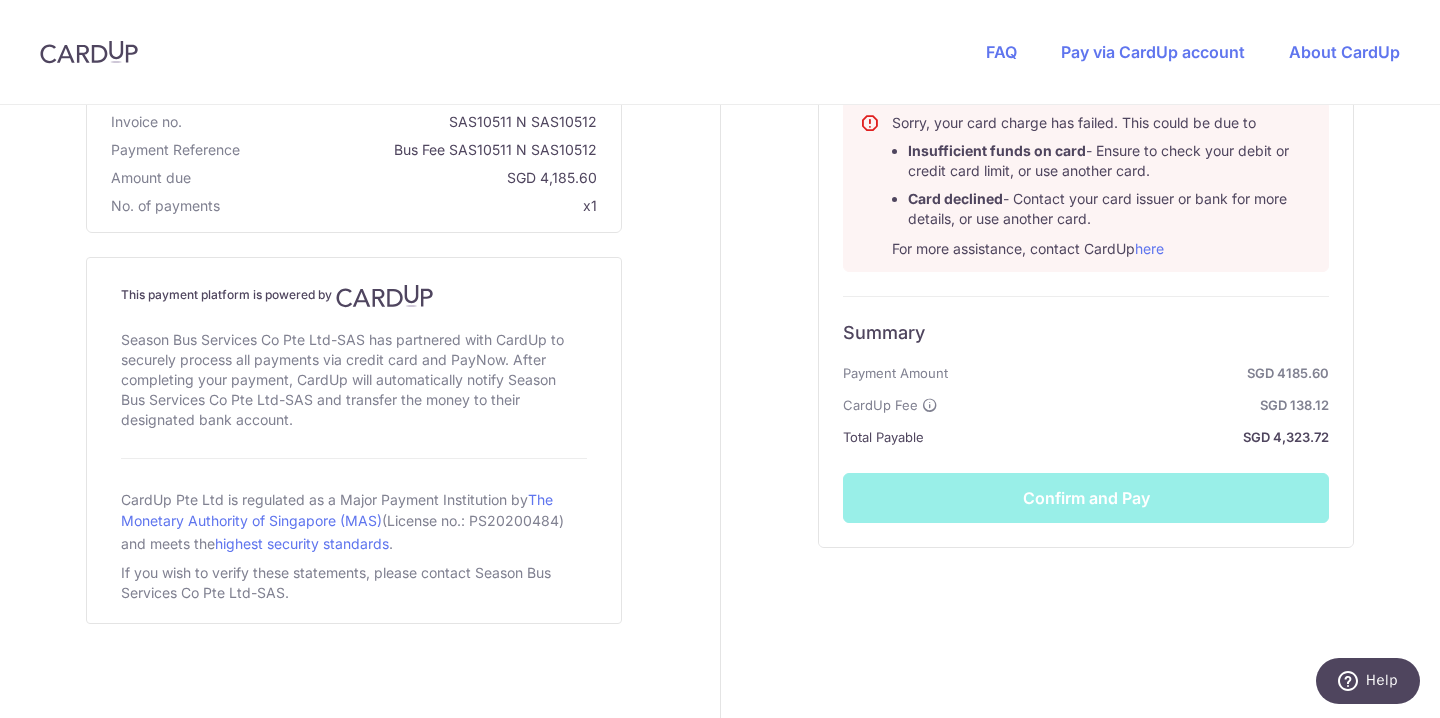 click on "Summary
Payment Amount
SGD 4185.60
CardUp Fee
SGD 138.12
Total Payable
SGD 4,323.72
Confirm and Pay" at bounding box center [1086, 409] 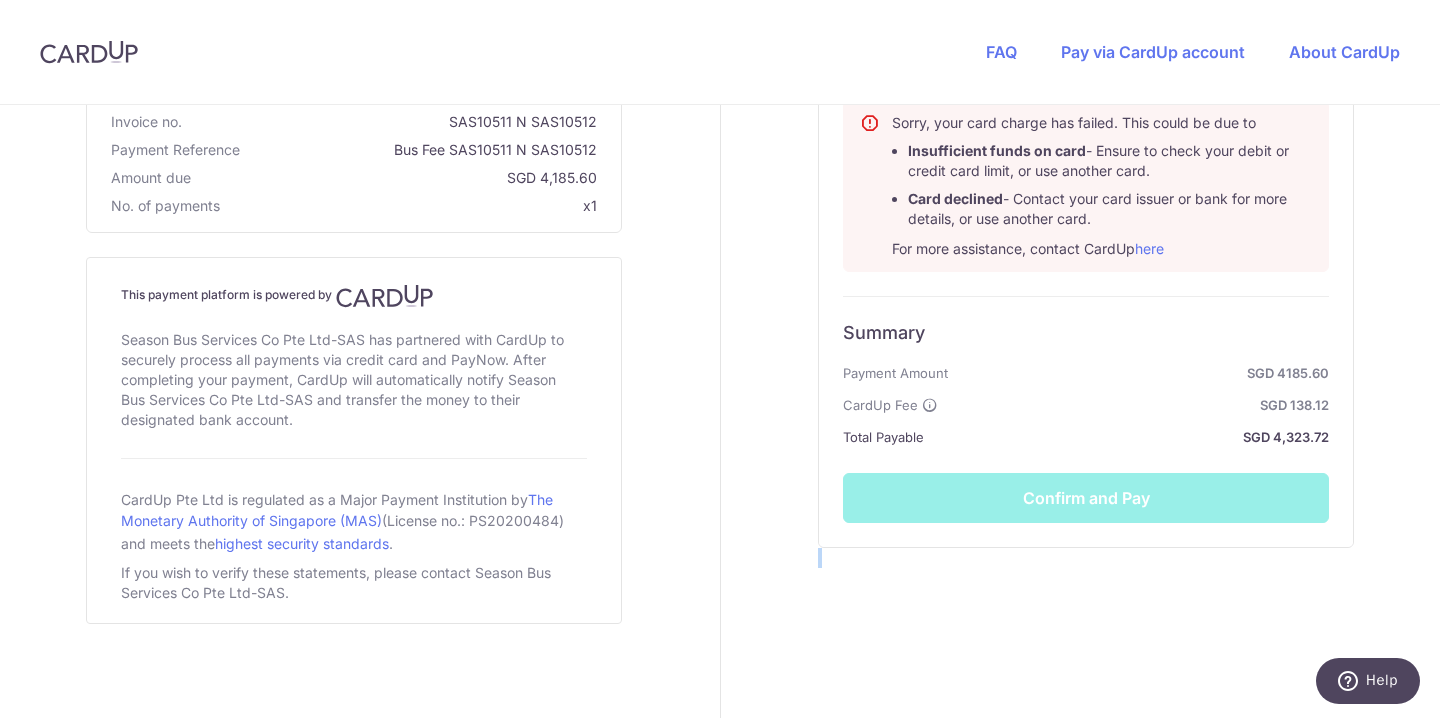 click on "Summary
Payment Amount
SGD 4185.60
CardUp Fee
SGD 138.12
Total Payable
SGD 4,323.72
Confirm and Pay" at bounding box center [1086, 409] 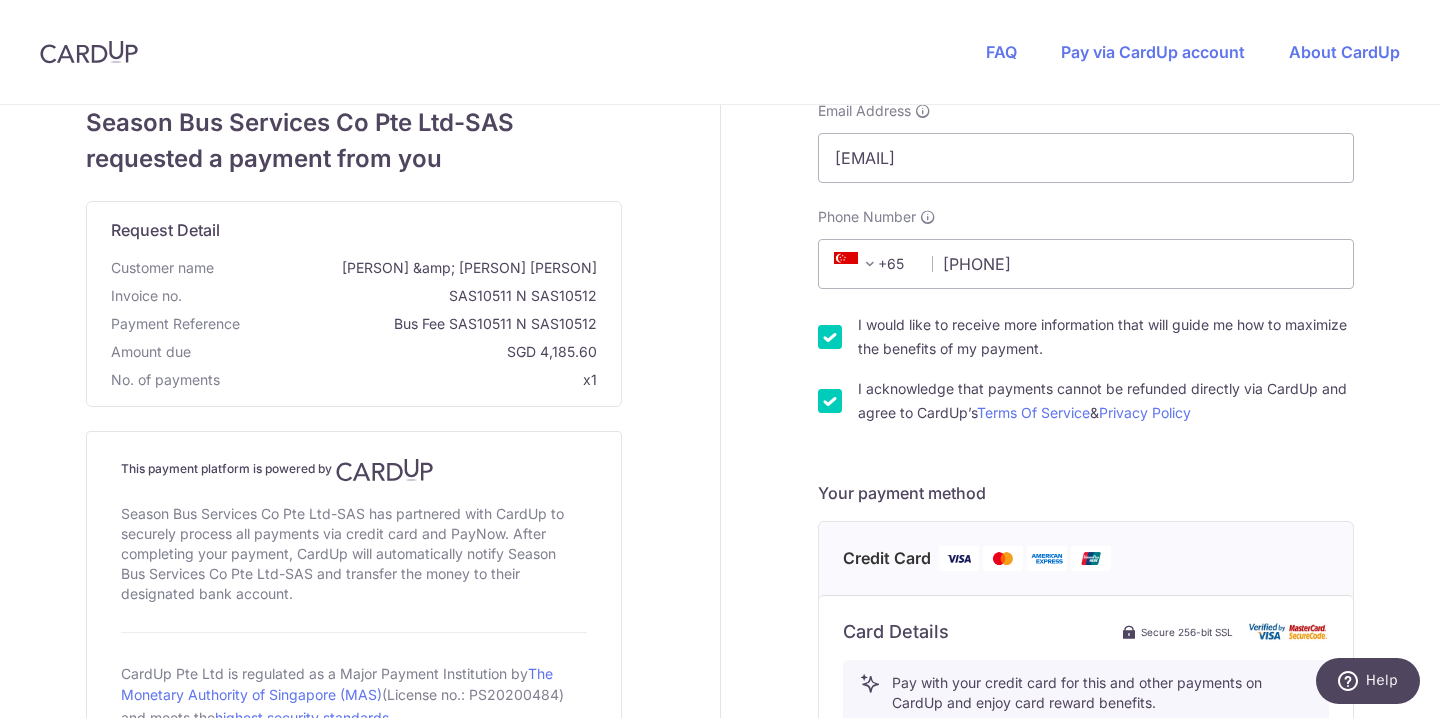 scroll, scrollTop: 0, scrollLeft: 0, axis: both 